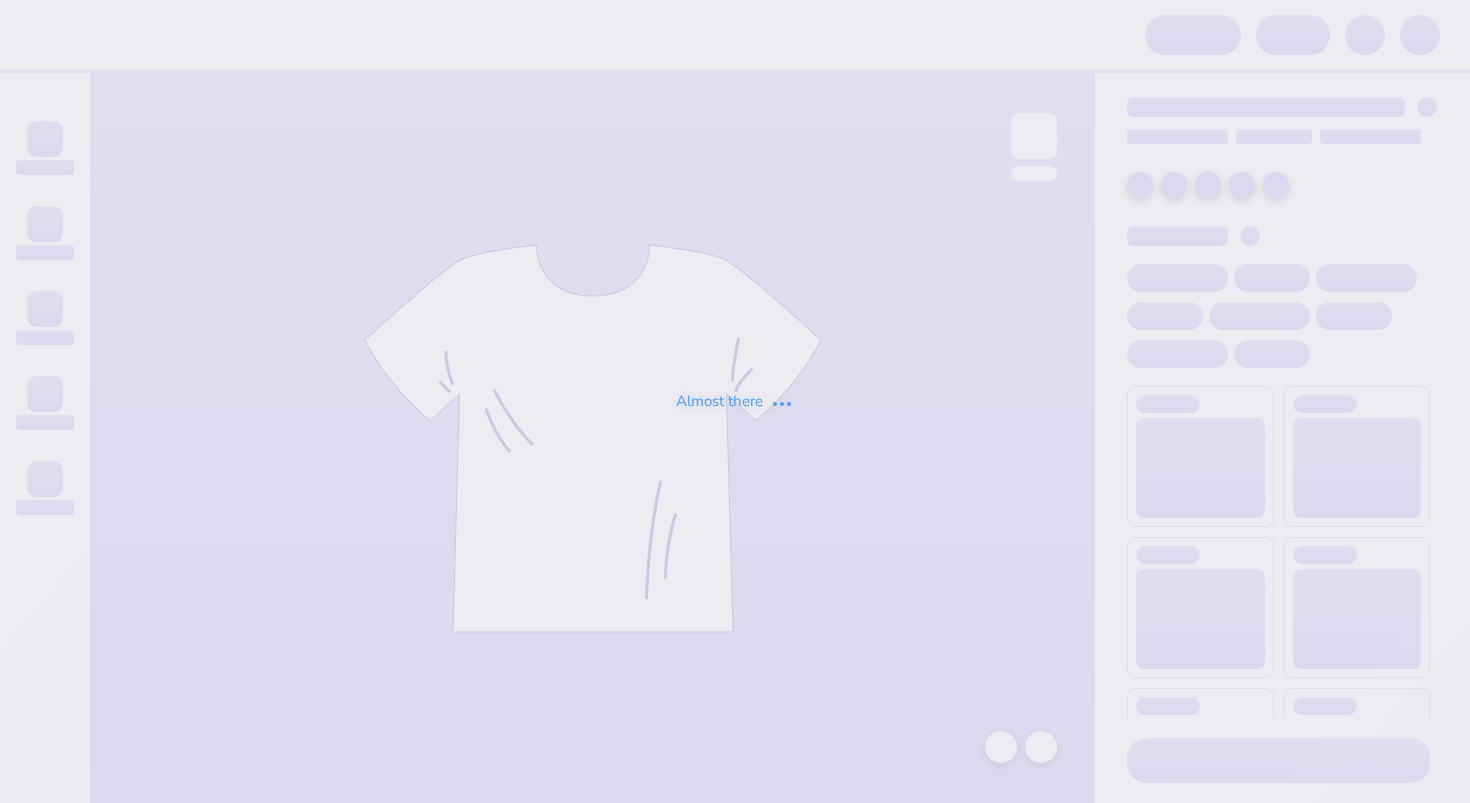 scroll, scrollTop: 0, scrollLeft: 0, axis: both 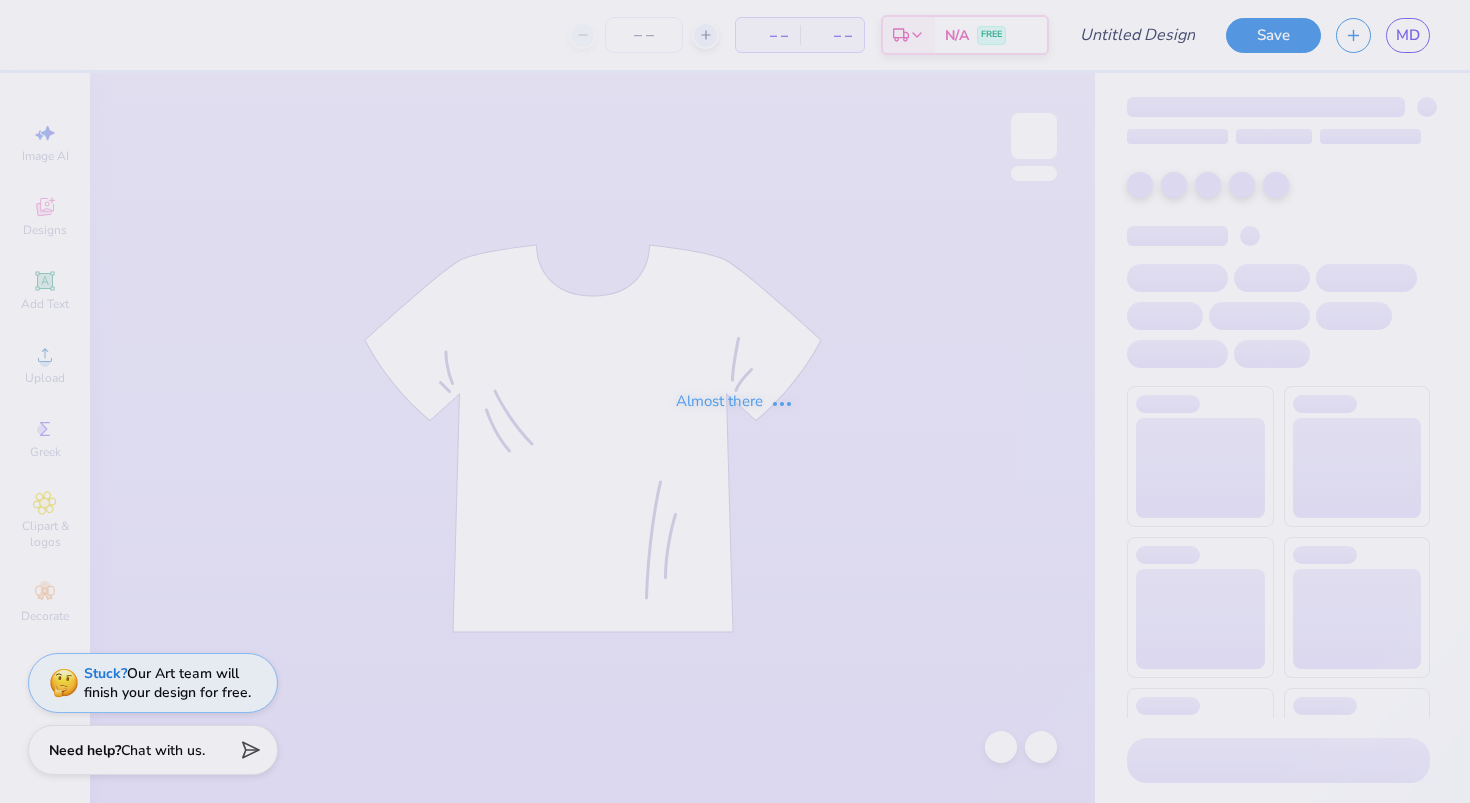 type on "zeta block" 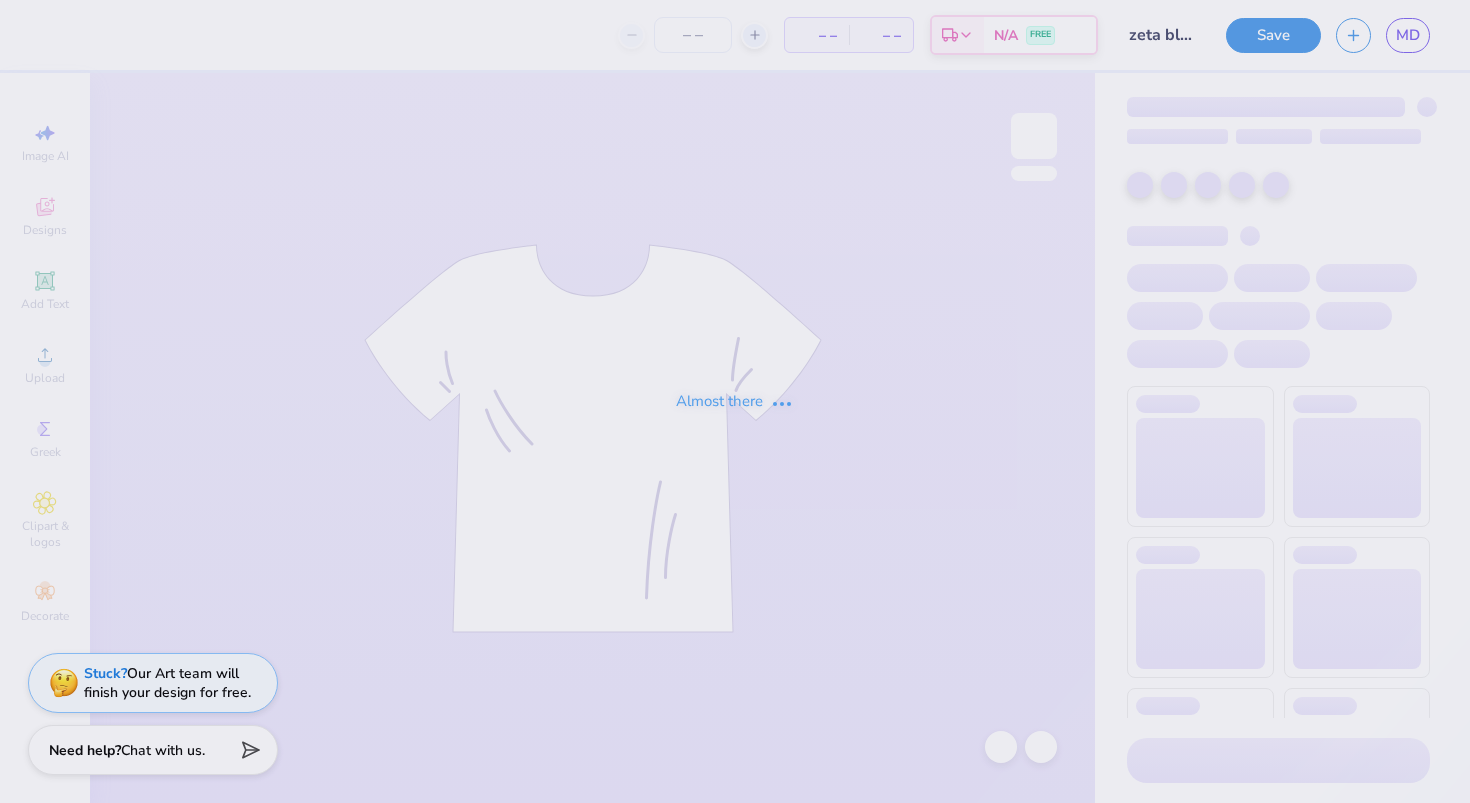 type on "50" 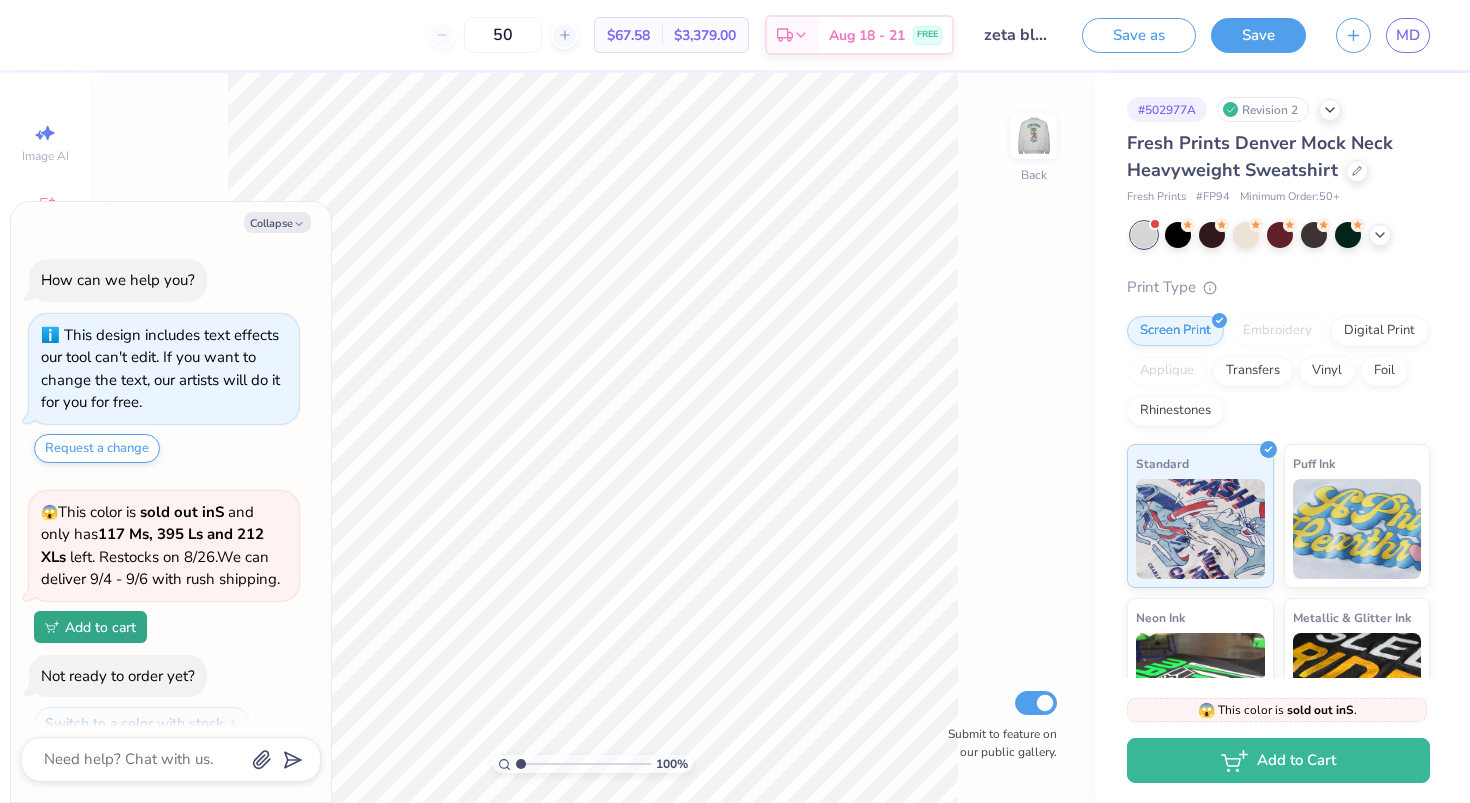 scroll, scrollTop: 66, scrollLeft: 0, axis: vertical 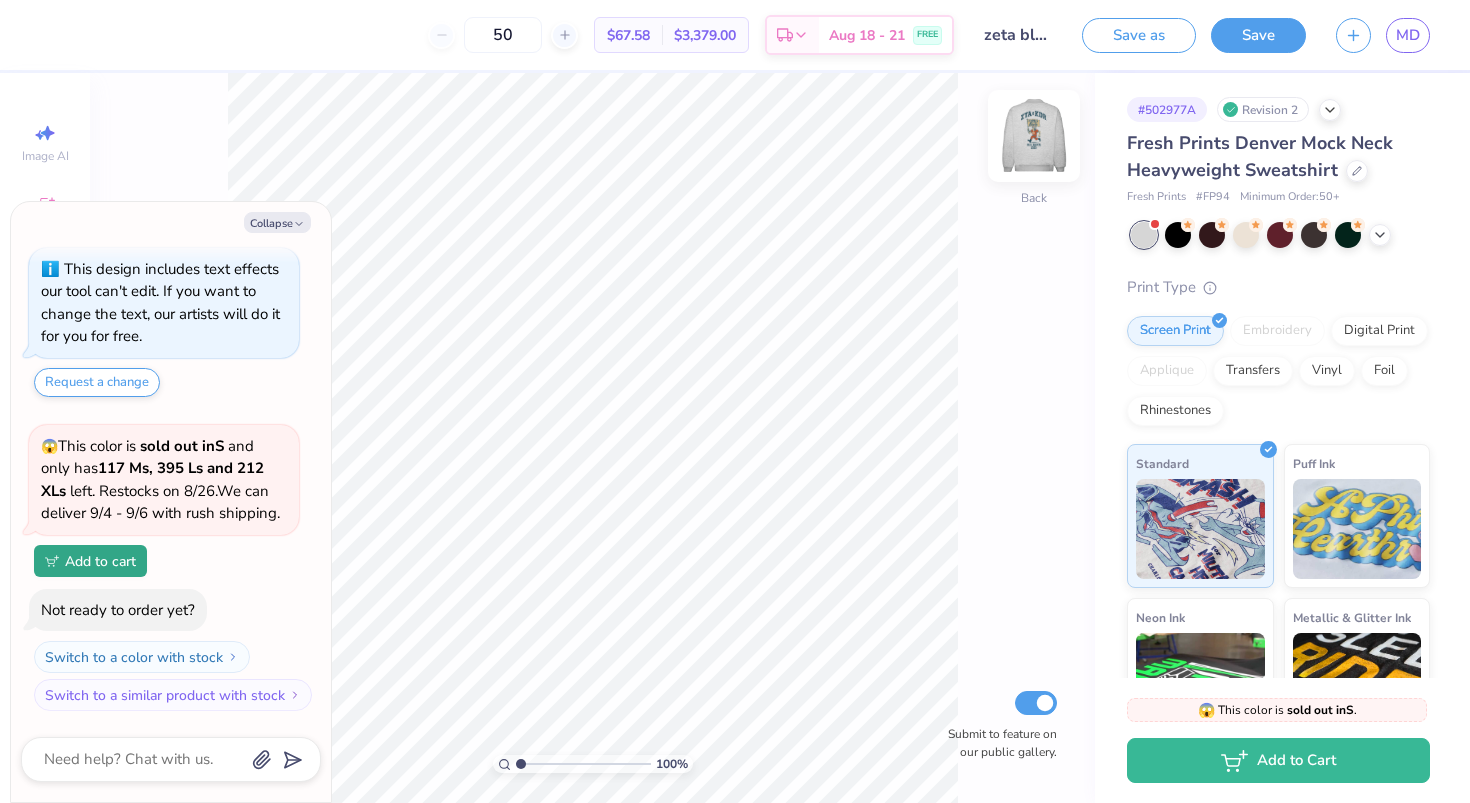 click at bounding box center (1034, 136) 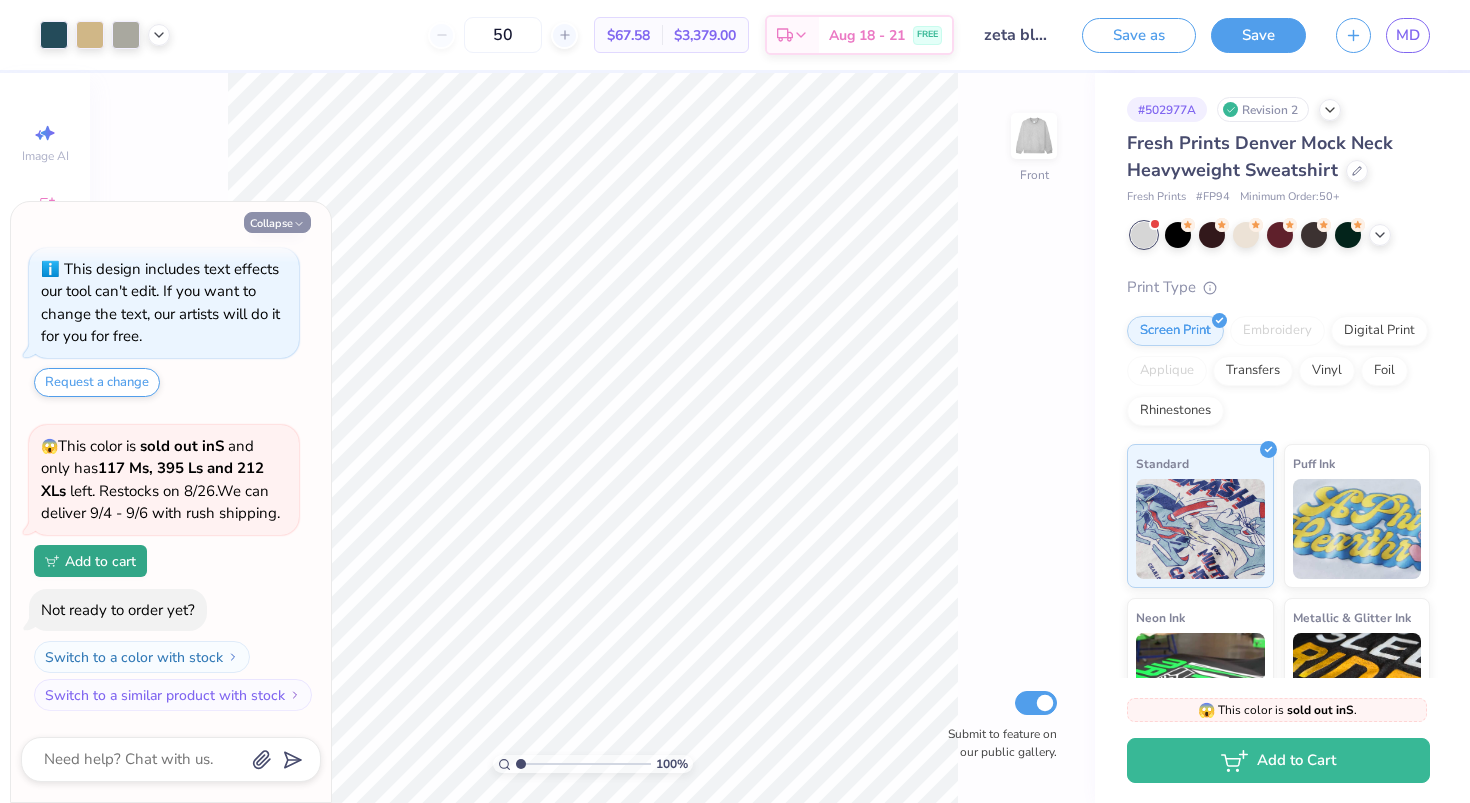 click on "Collapse" at bounding box center (277, 222) 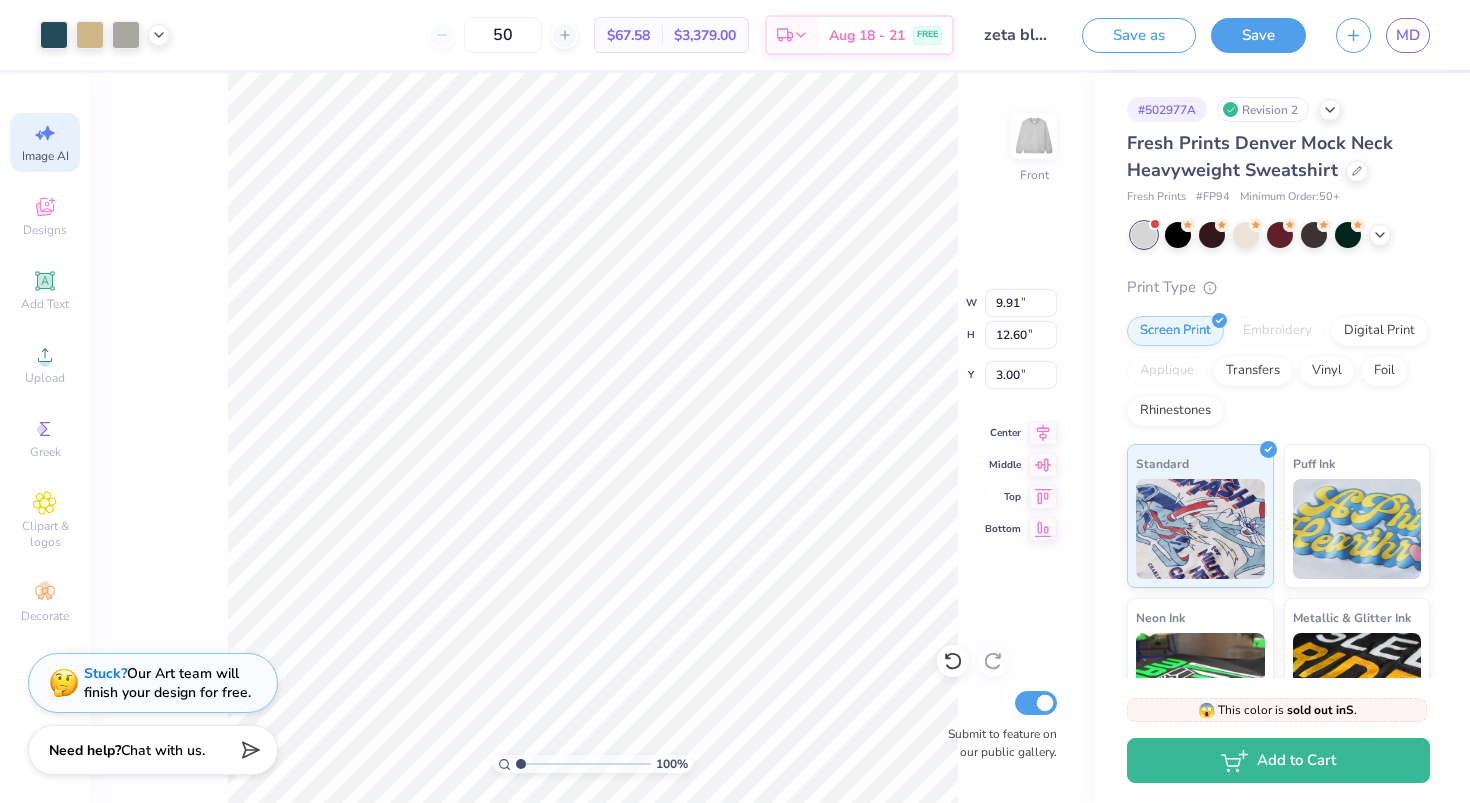 click 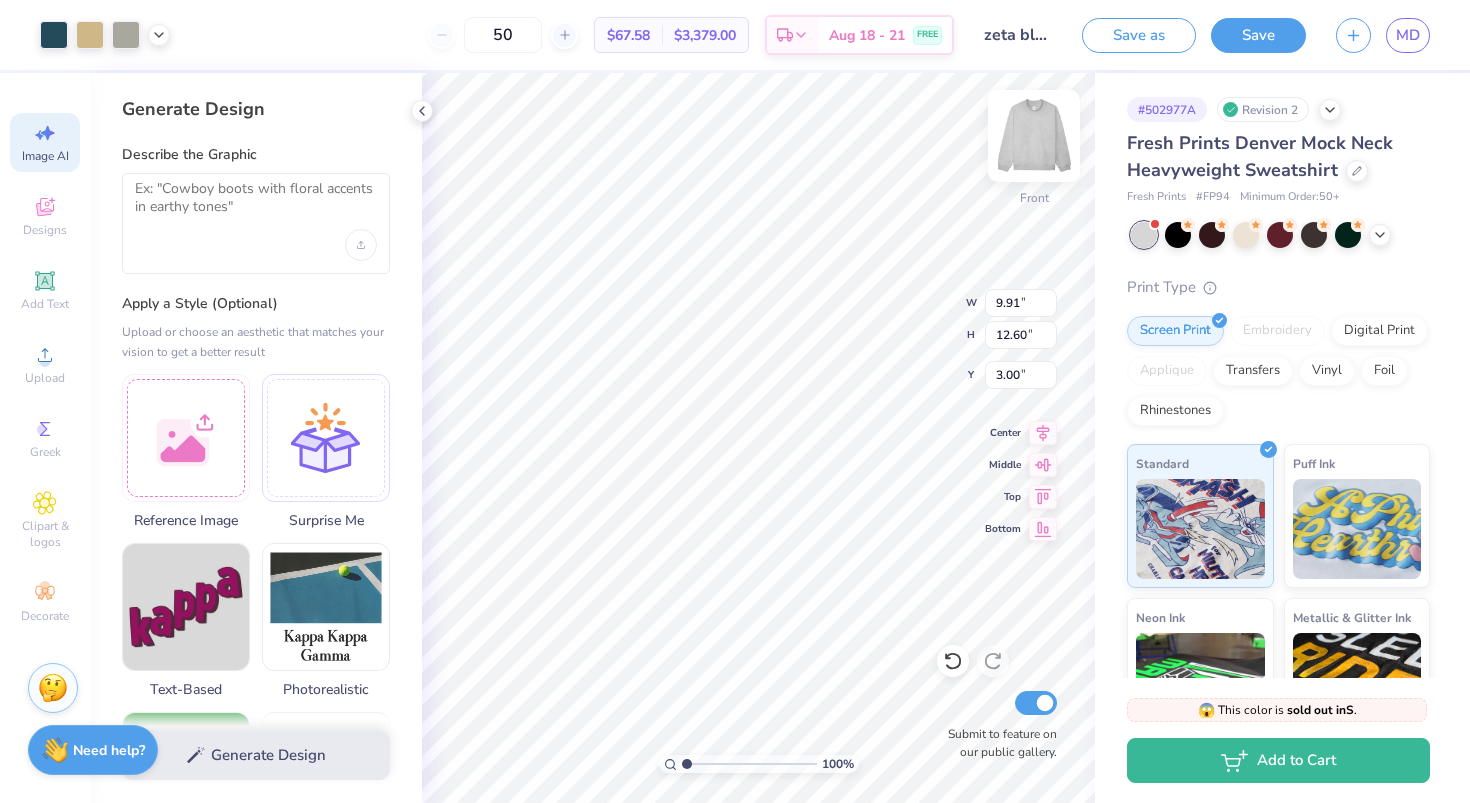 click at bounding box center [1034, 136] 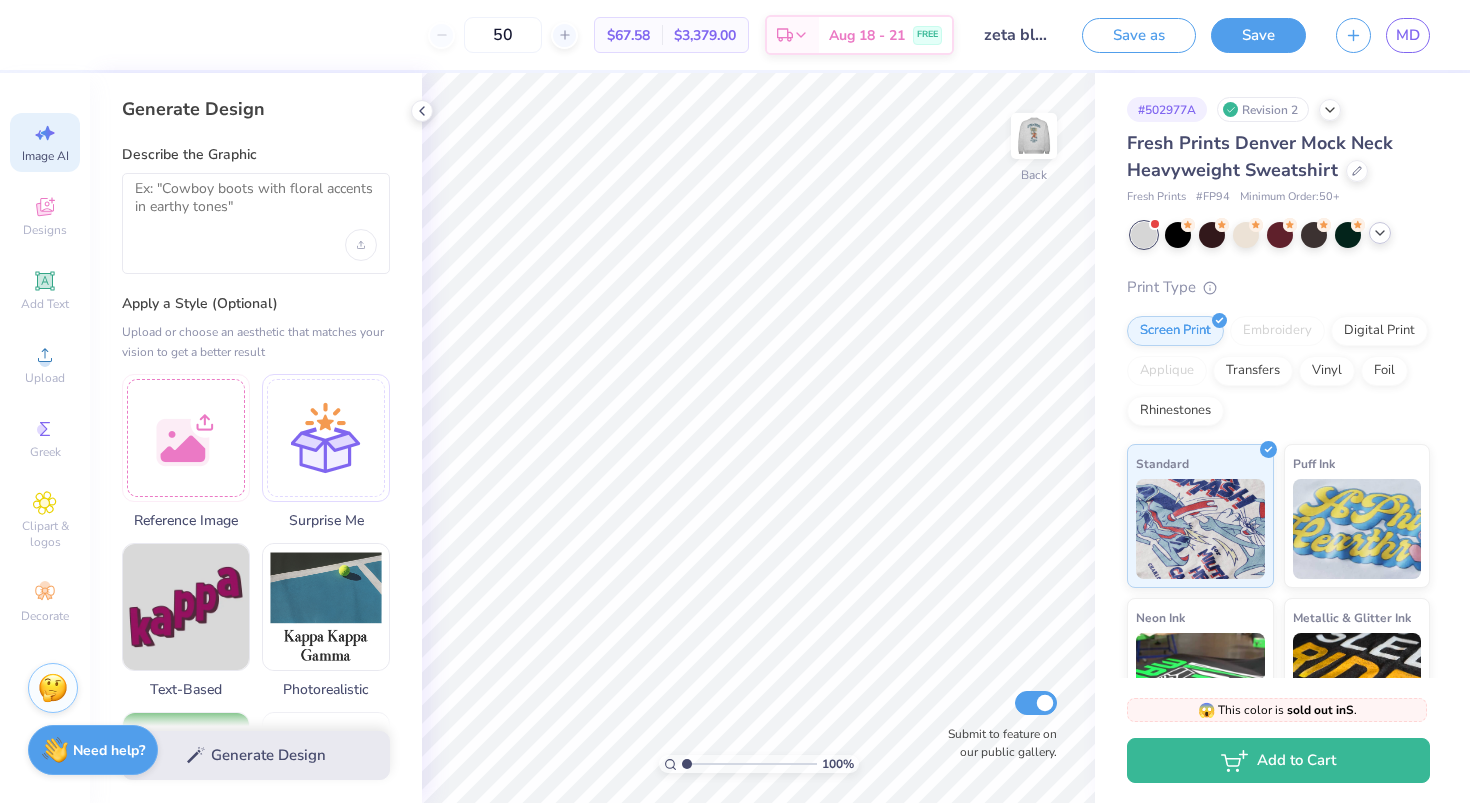 click 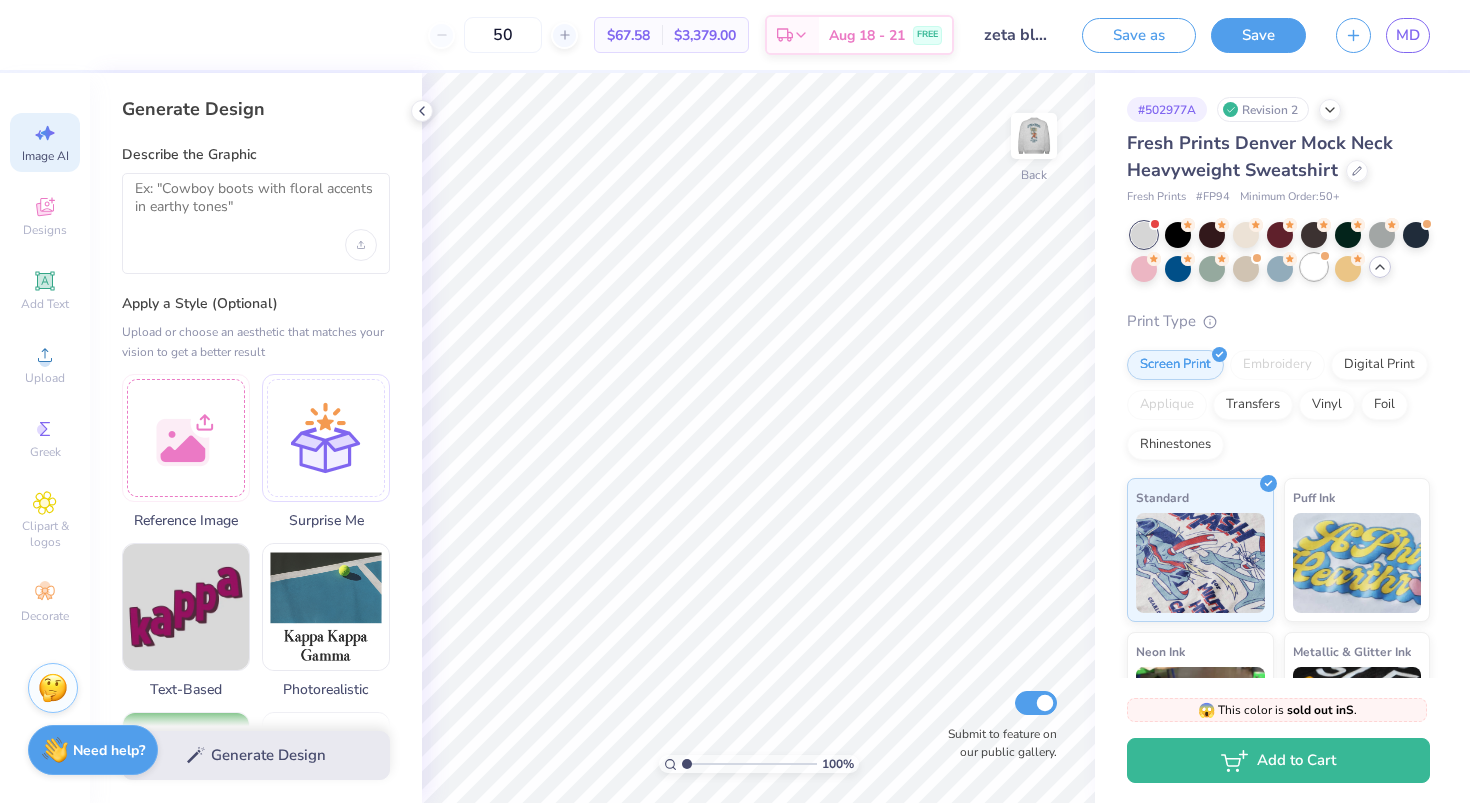 click at bounding box center (1314, 267) 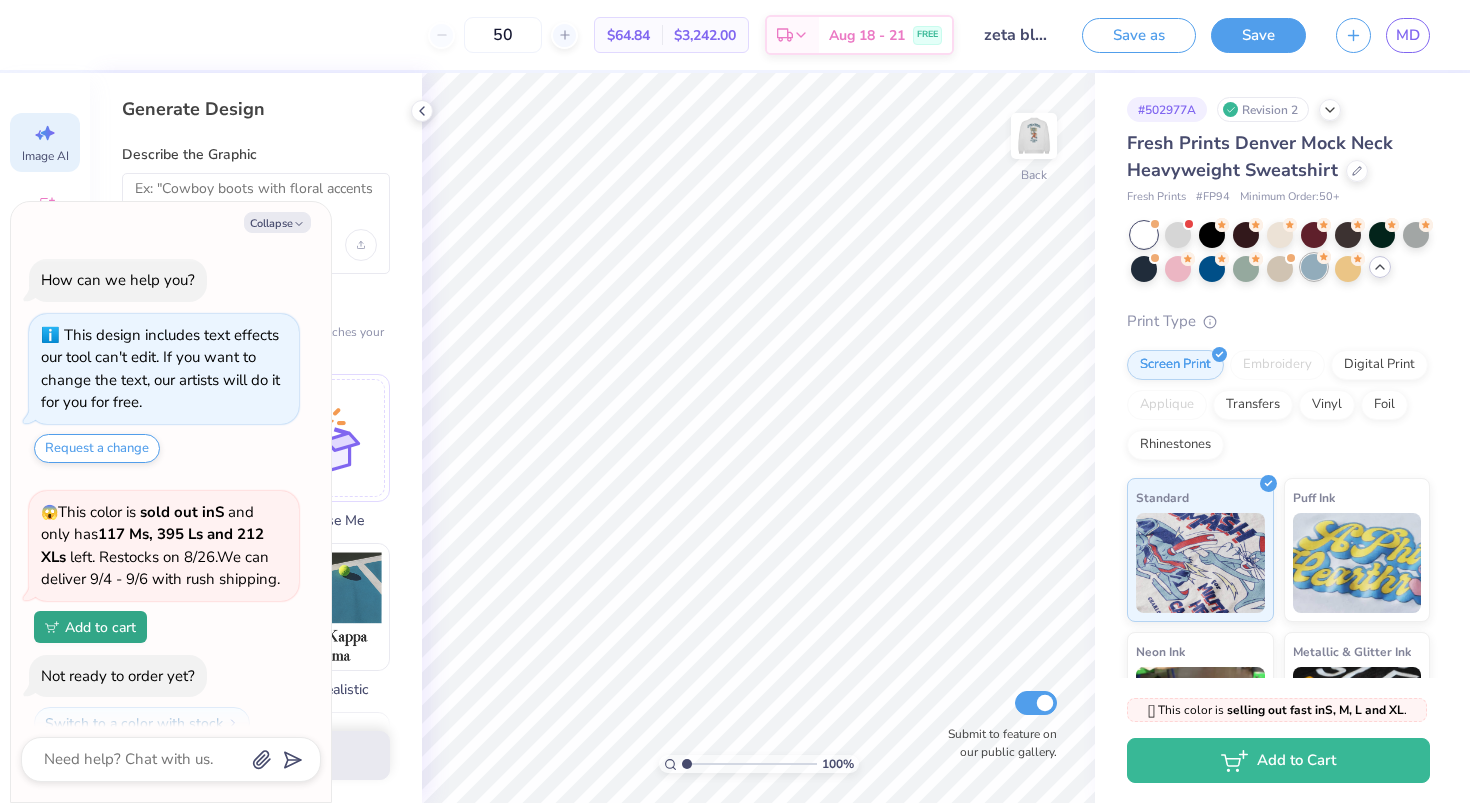 scroll, scrollTop: 358, scrollLeft: 0, axis: vertical 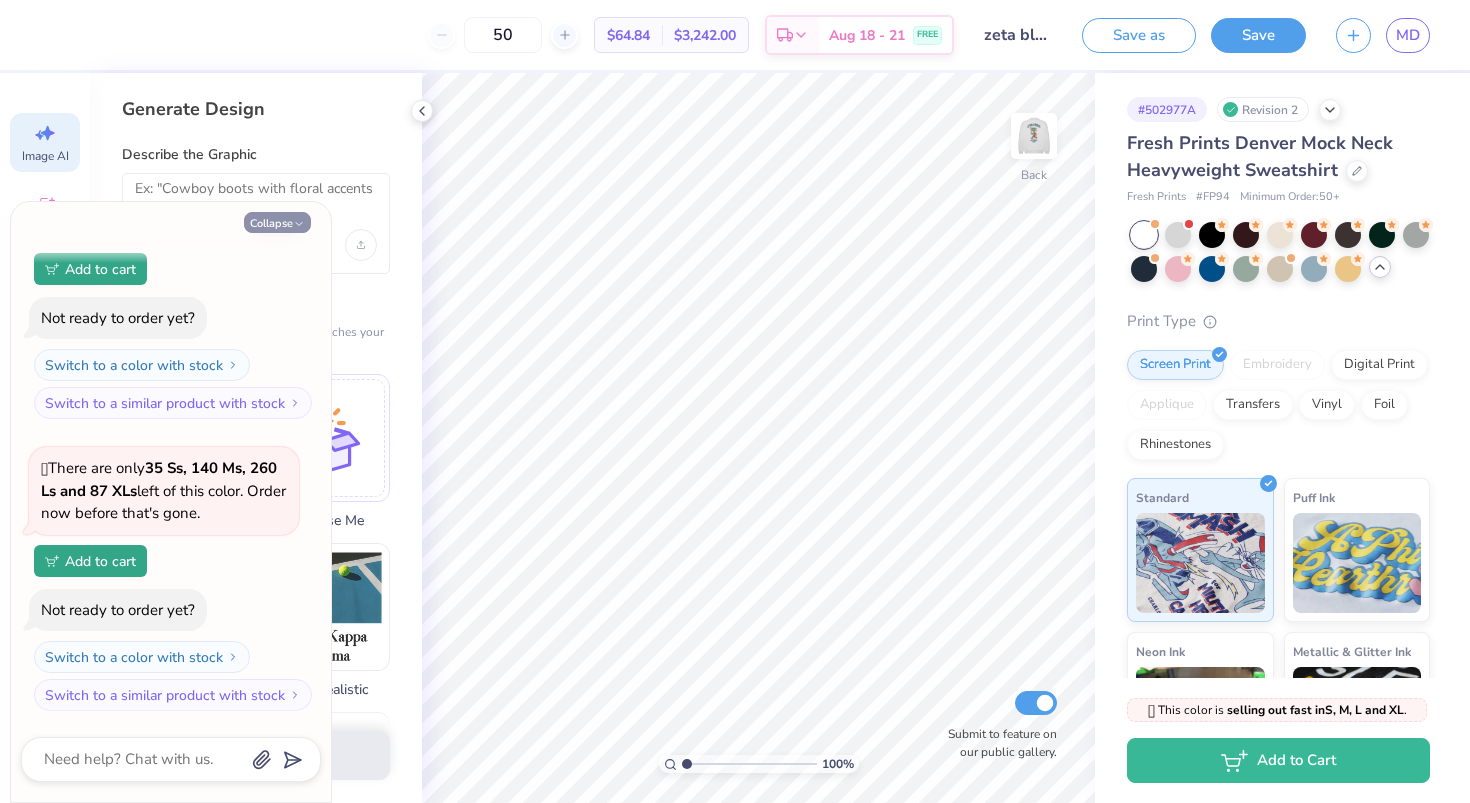 click on "Collapse" at bounding box center (277, 222) 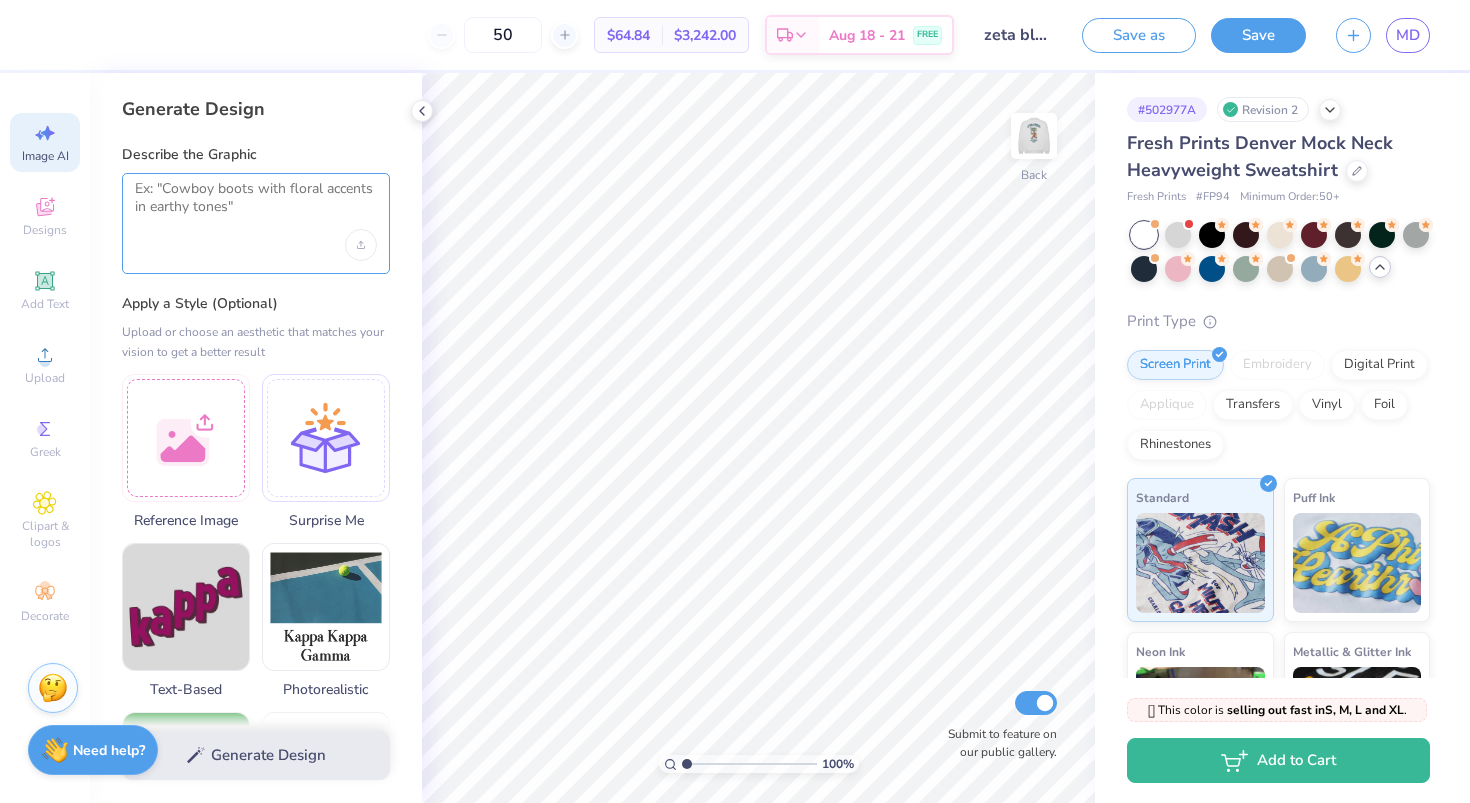 click at bounding box center [256, 205] 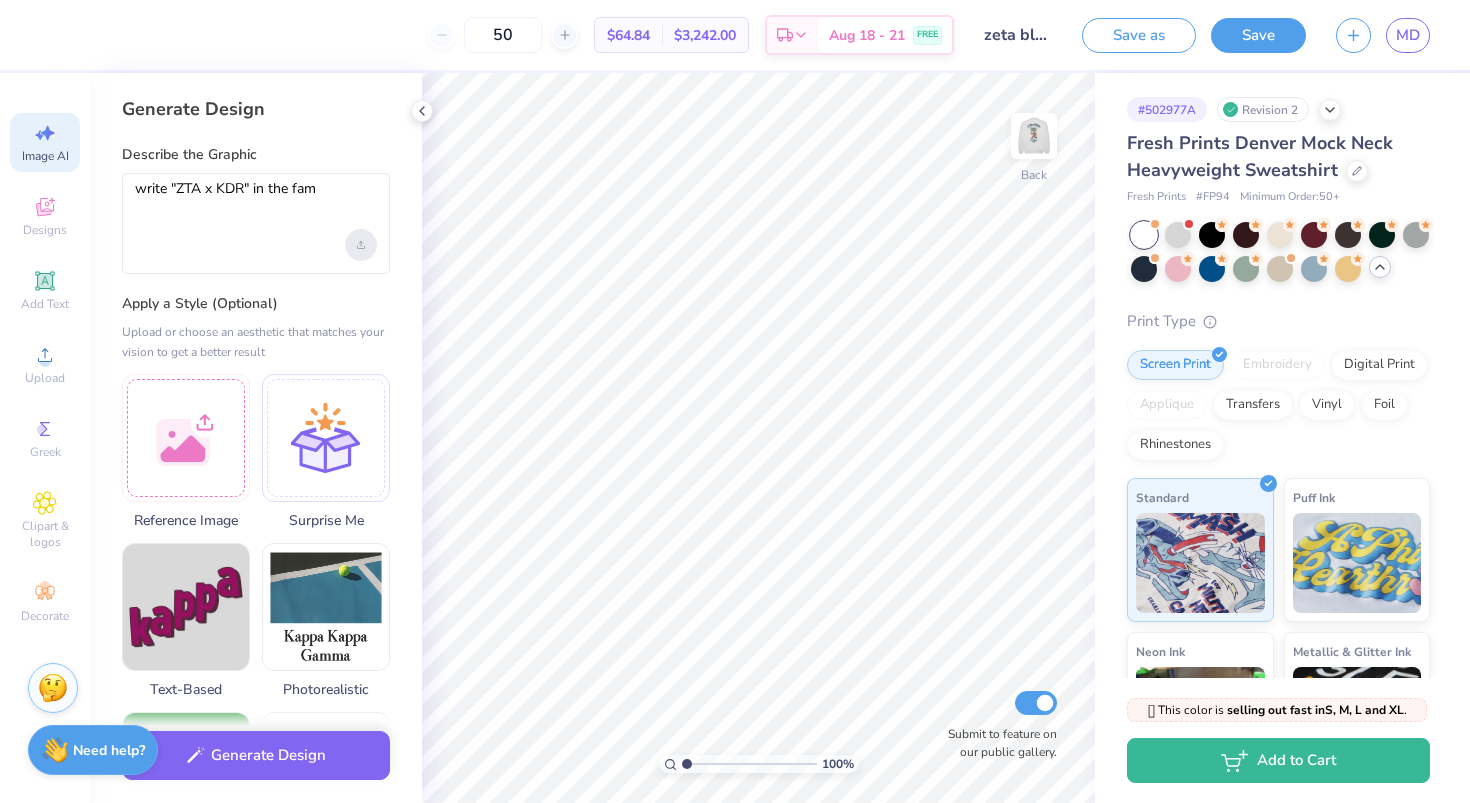 click at bounding box center [361, 245] 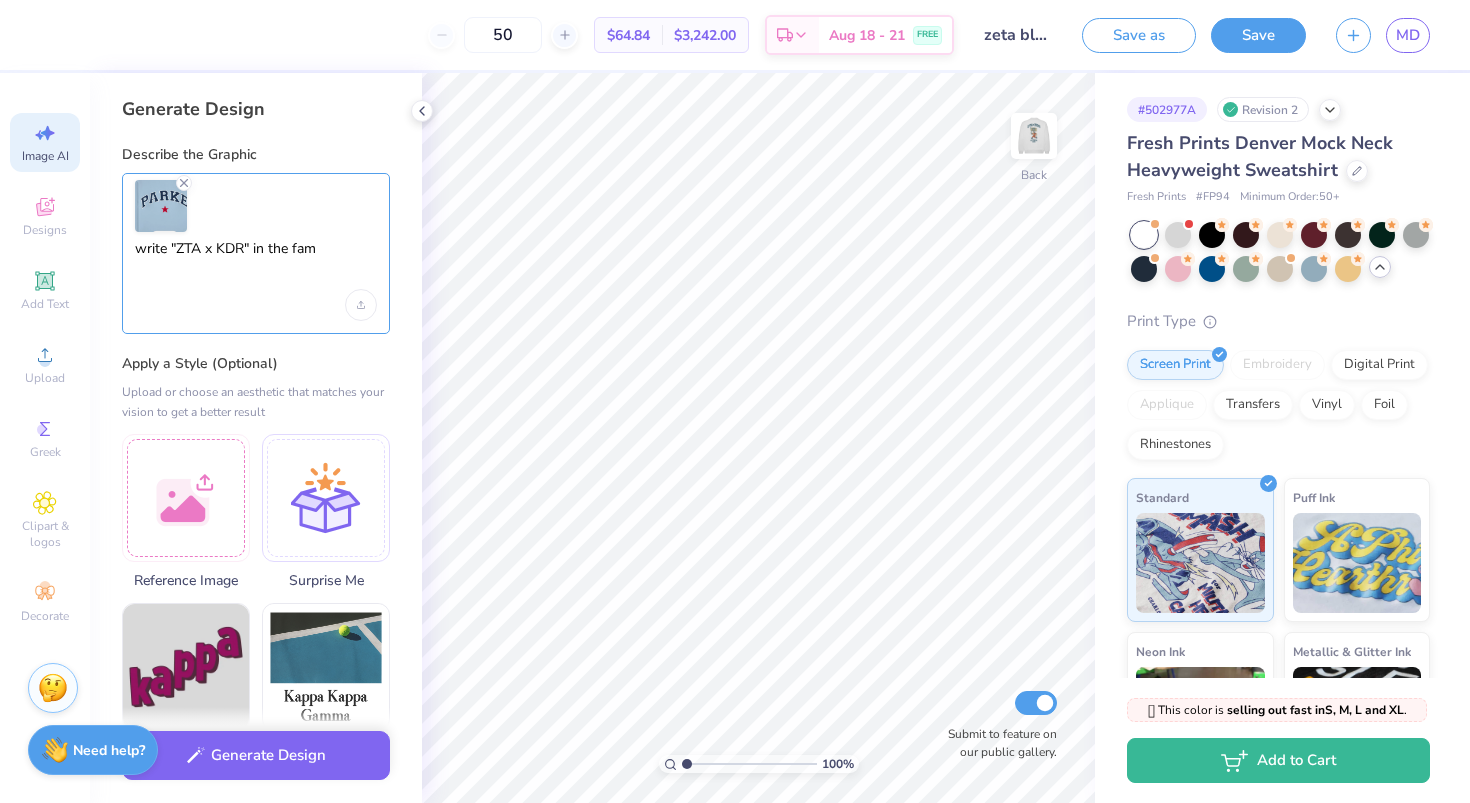 click on "write "ZTA x KDR" in the fam" at bounding box center (256, 265) 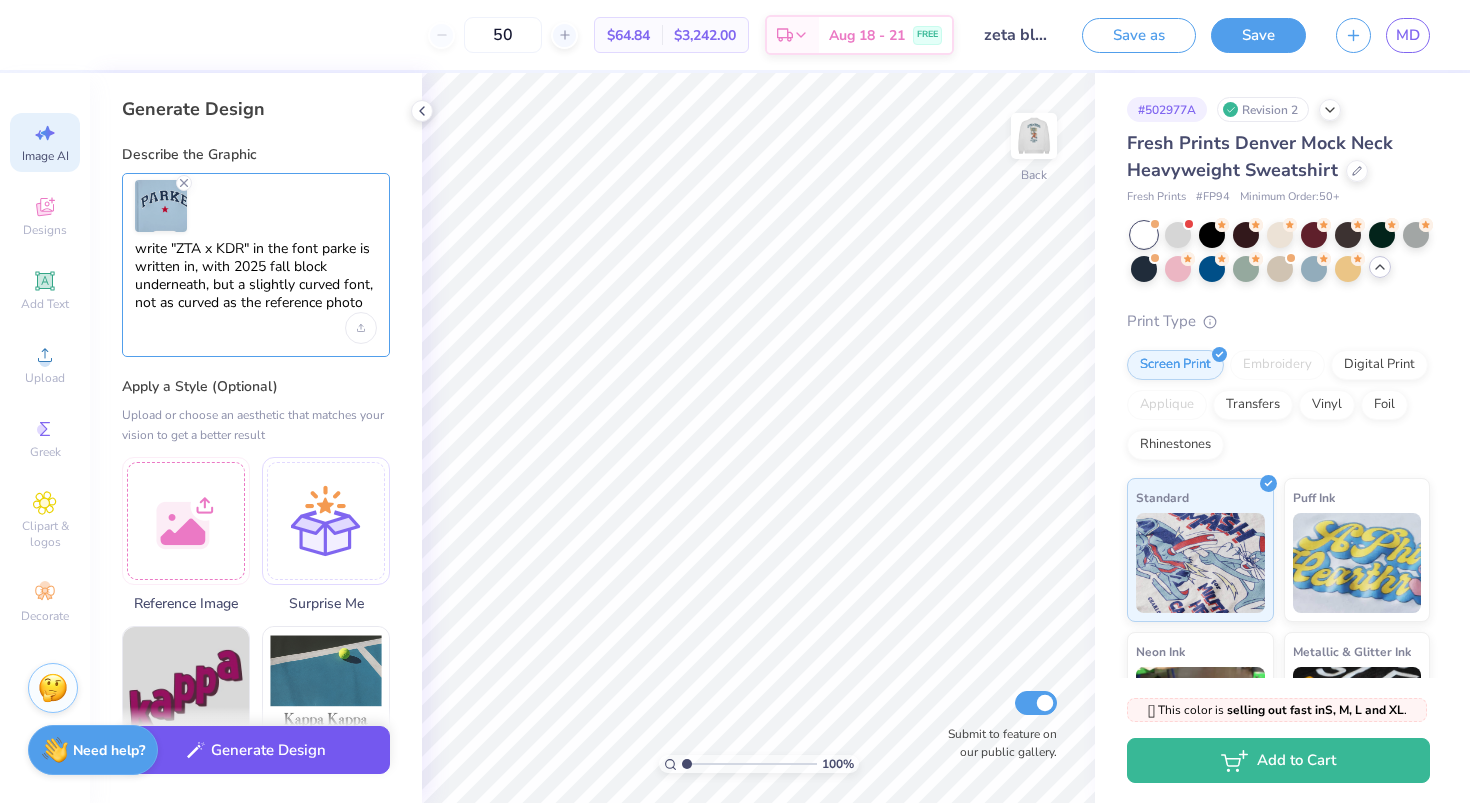 type on "write "ZTA x KDR" in the font parke is written in, with 2025 fall block underneath, but a slightly curved font, not as curved as the reference photo" 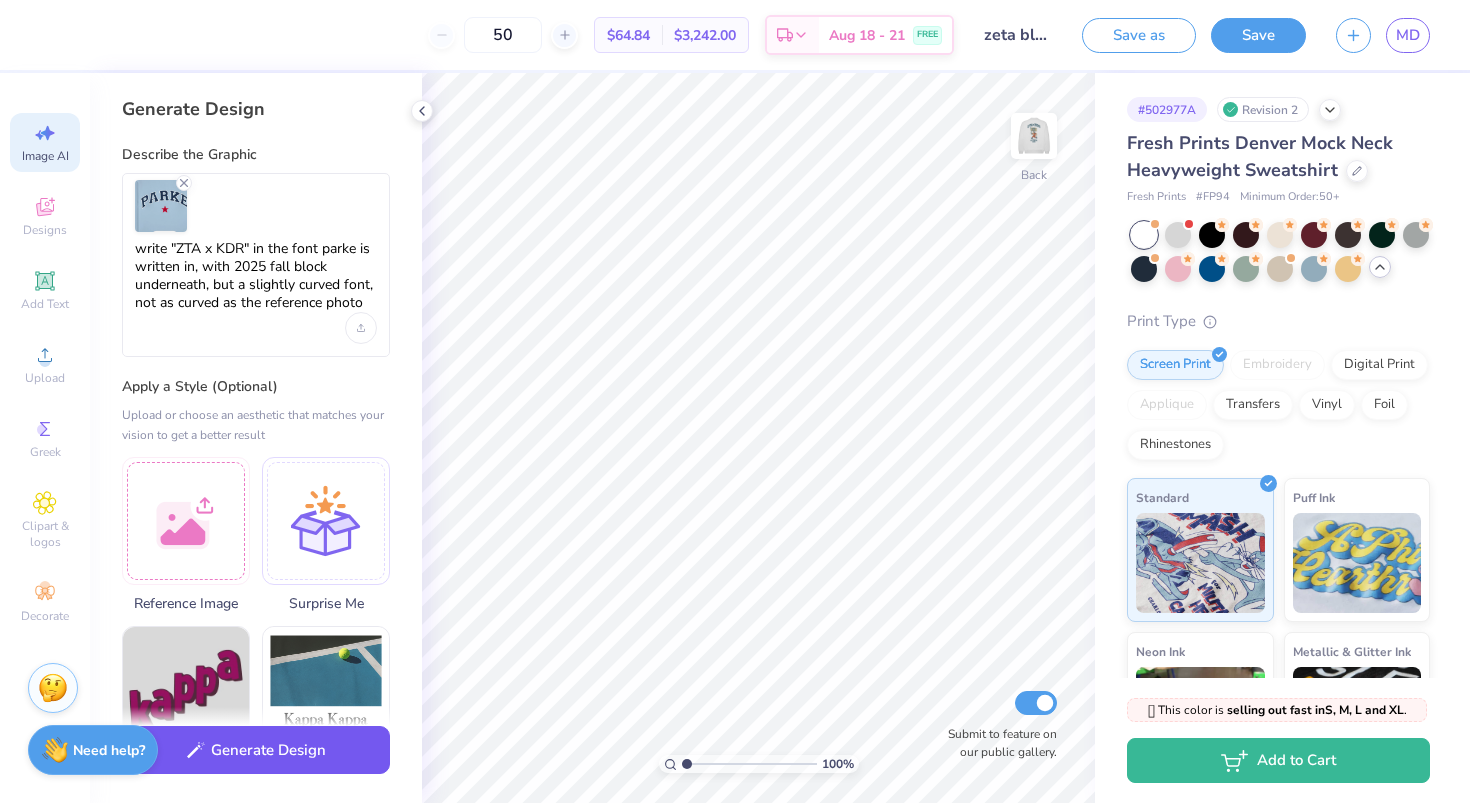 click on "Generate Design" at bounding box center (256, 750) 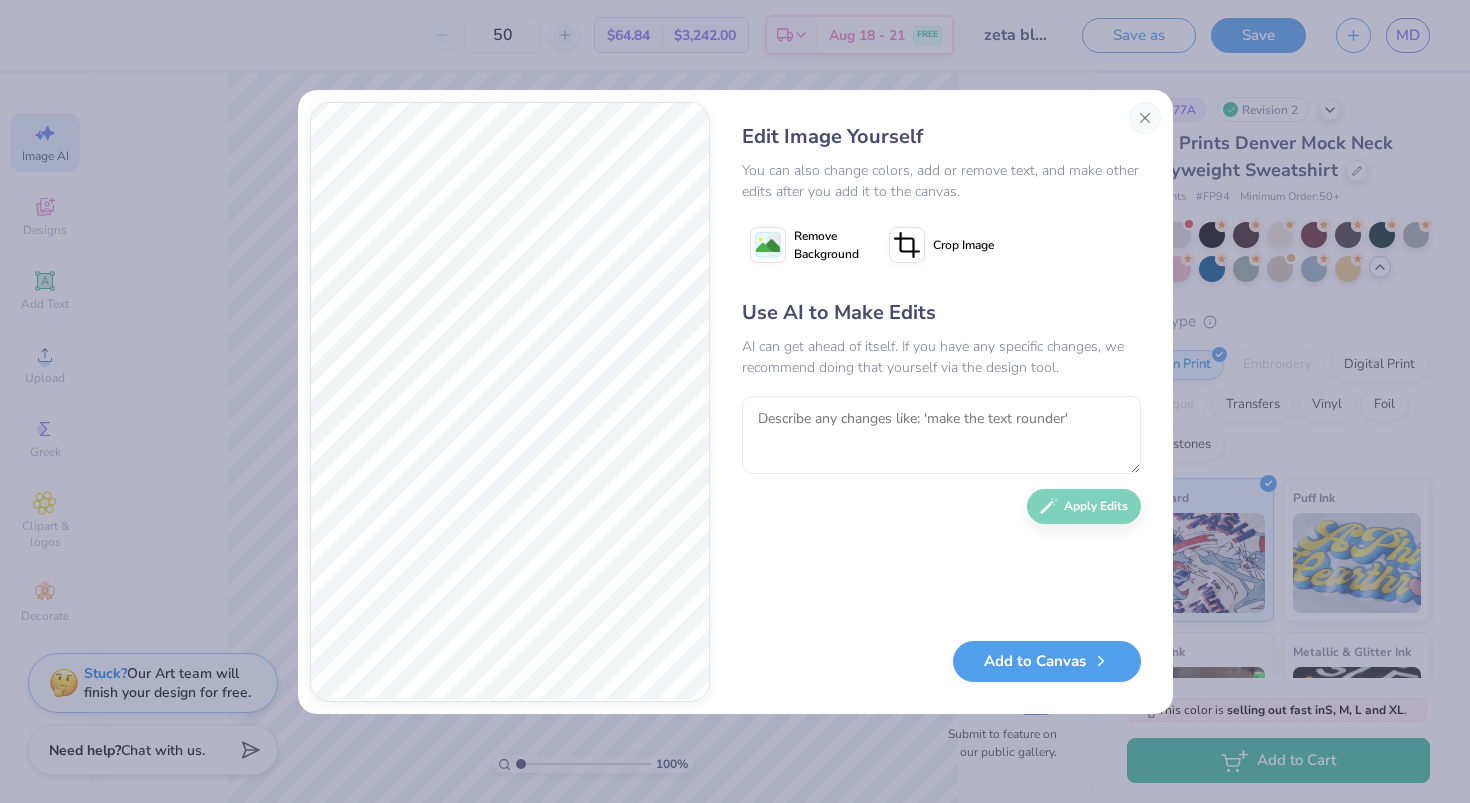 click 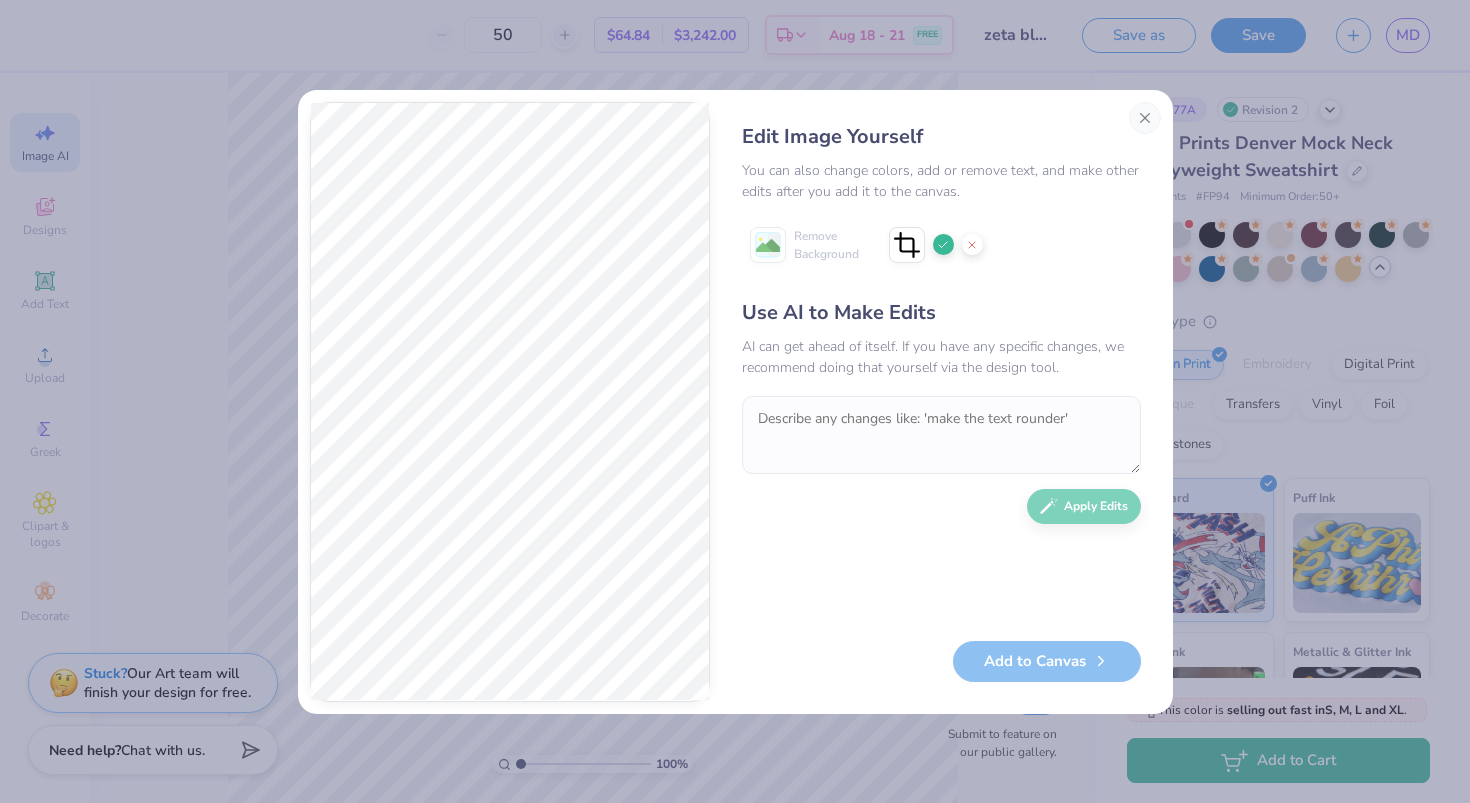 click on "Edit Image Yourself You can also change colors, add or remove text, and make other edits after you add it to the canvas. Remove Background Use AI to Make Edits AI can get ahead of itself. If you have any specific changes, we recommend doing that yourself via the design tool. Apply Edits Add to Canvas" at bounding box center (735, 402) 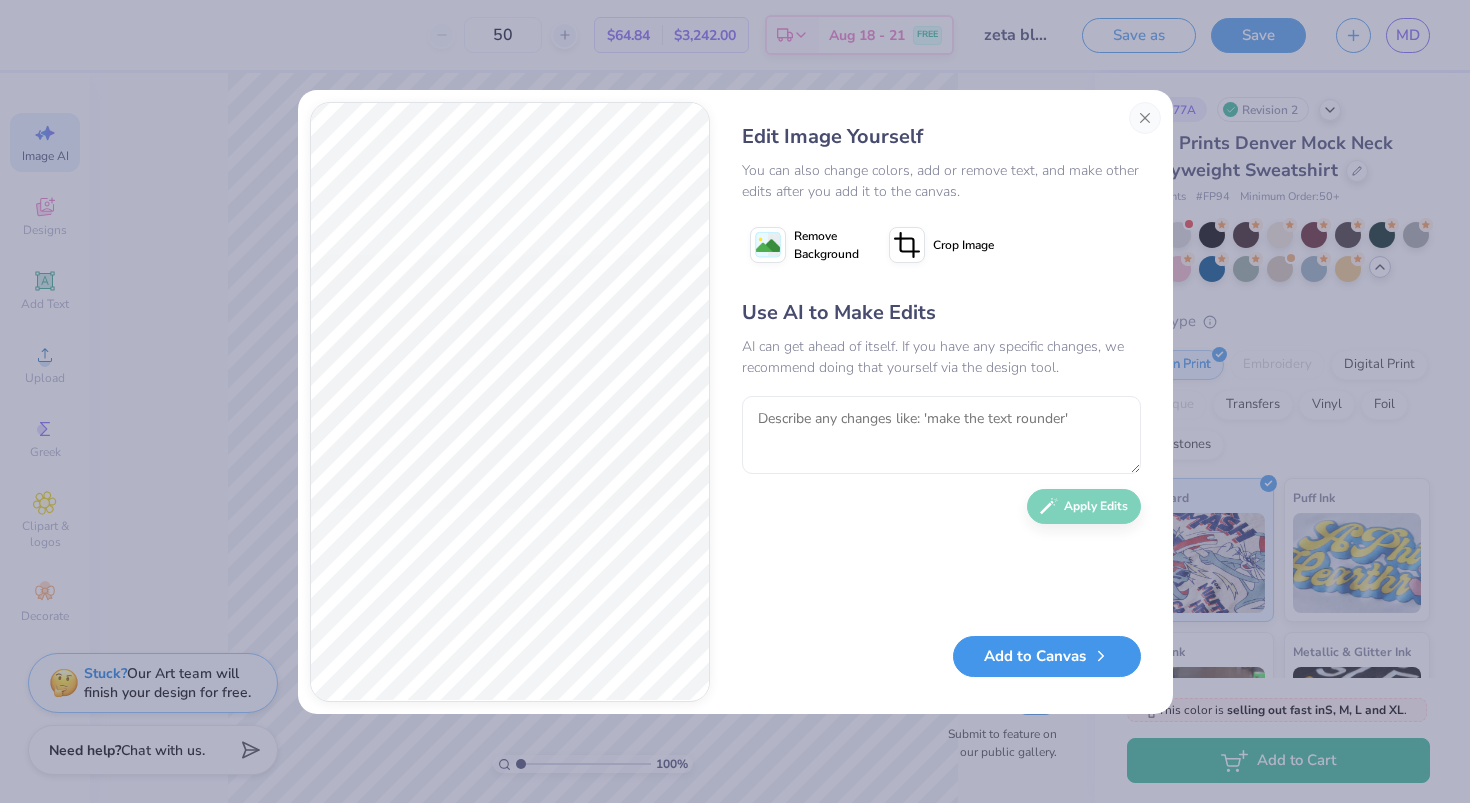 click on "Add to Canvas" at bounding box center [1047, 656] 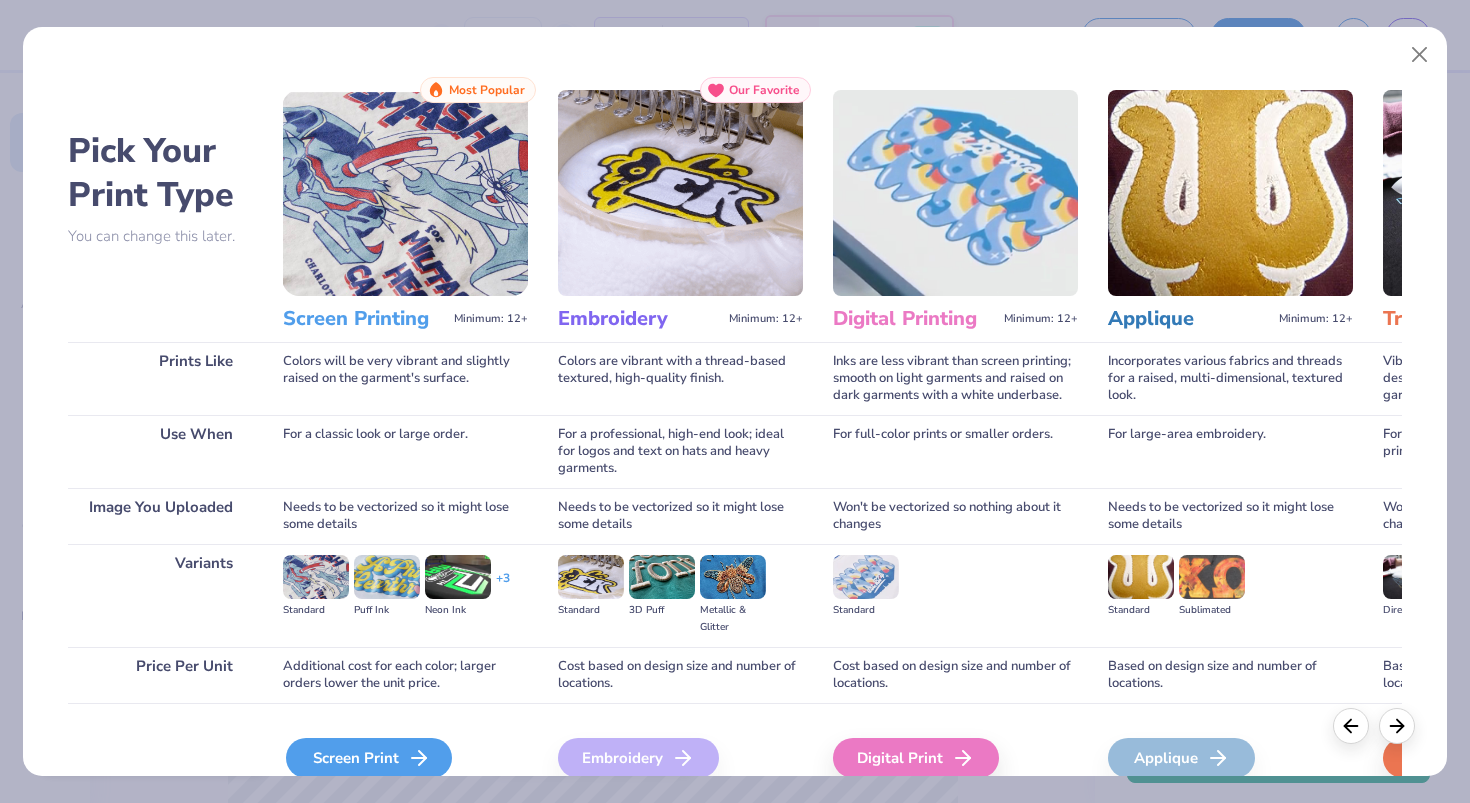 click on "Screen Print" at bounding box center [369, 758] 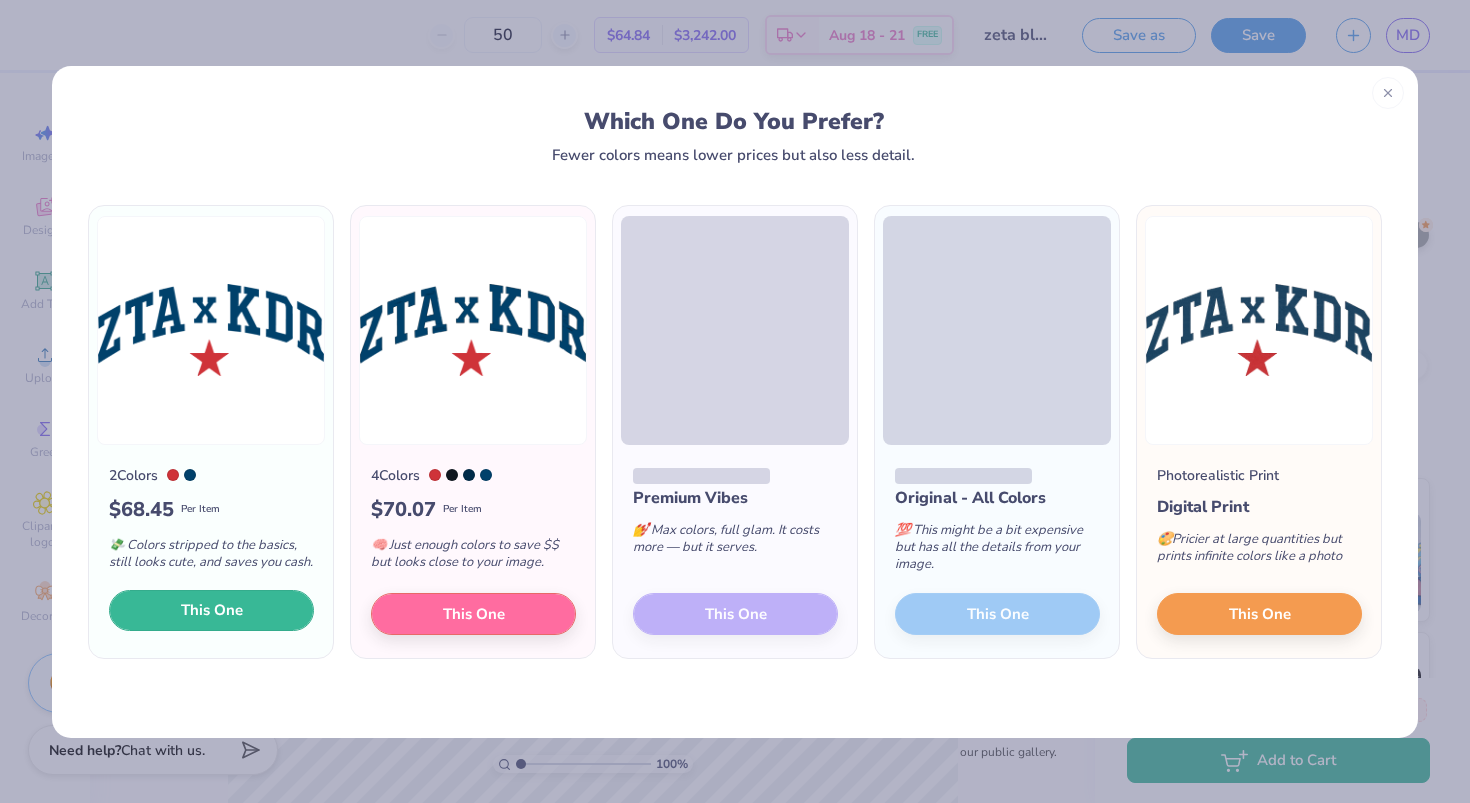 click on "This One" at bounding box center [211, 611] 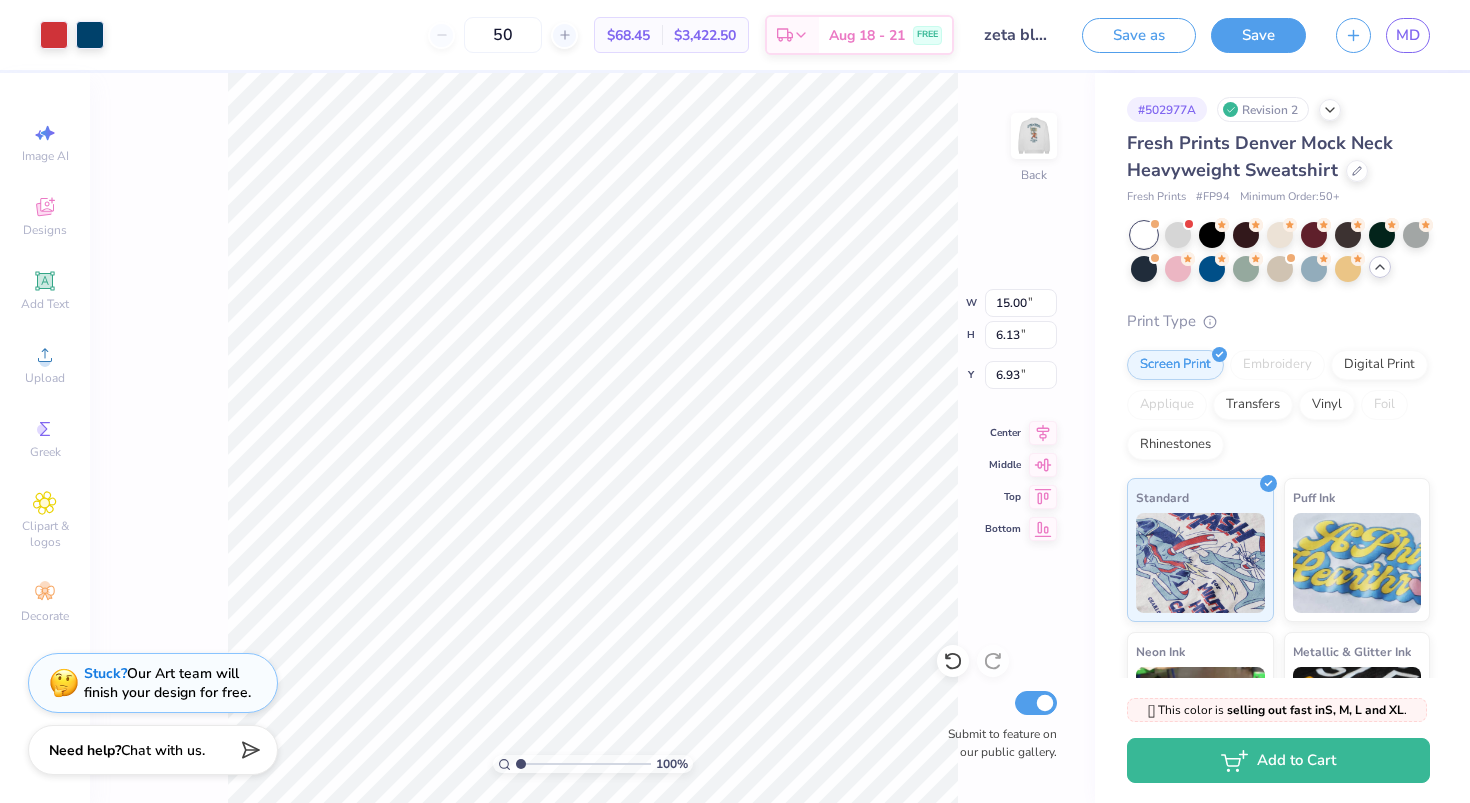 type on "1.45" 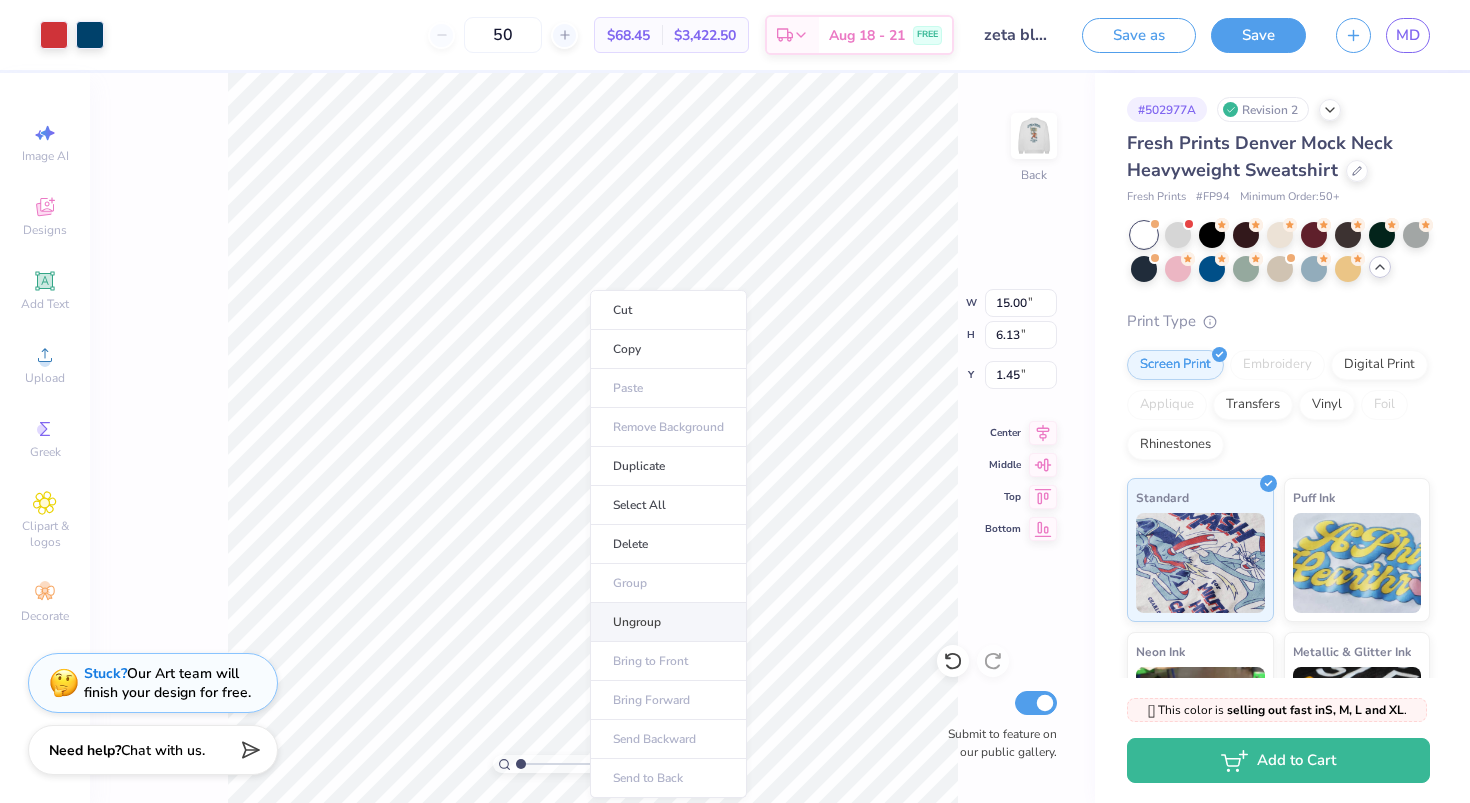 click on "Ungroup" at bounding box center (668, 622) 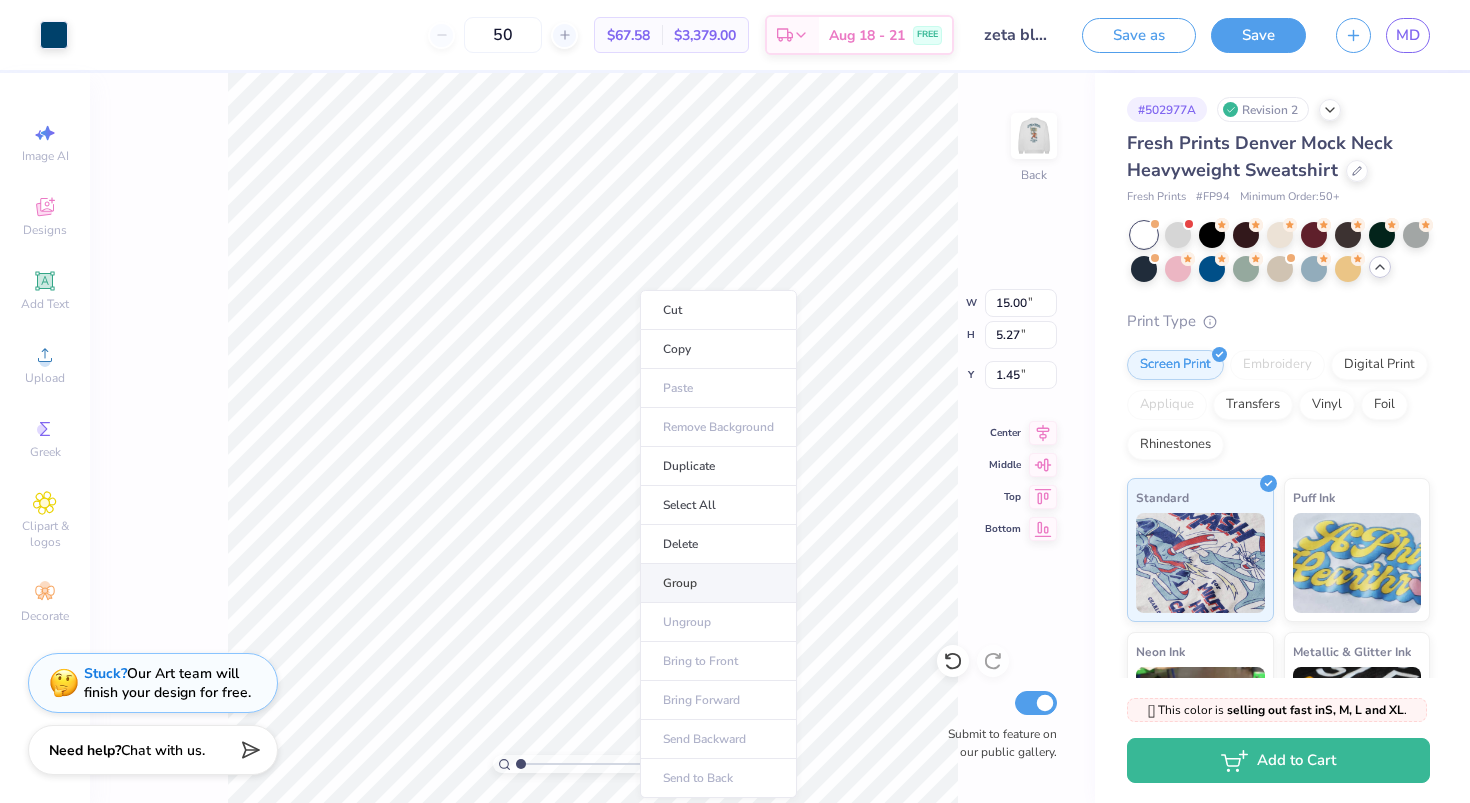 click on "Group" at bounding box center (718, 583) 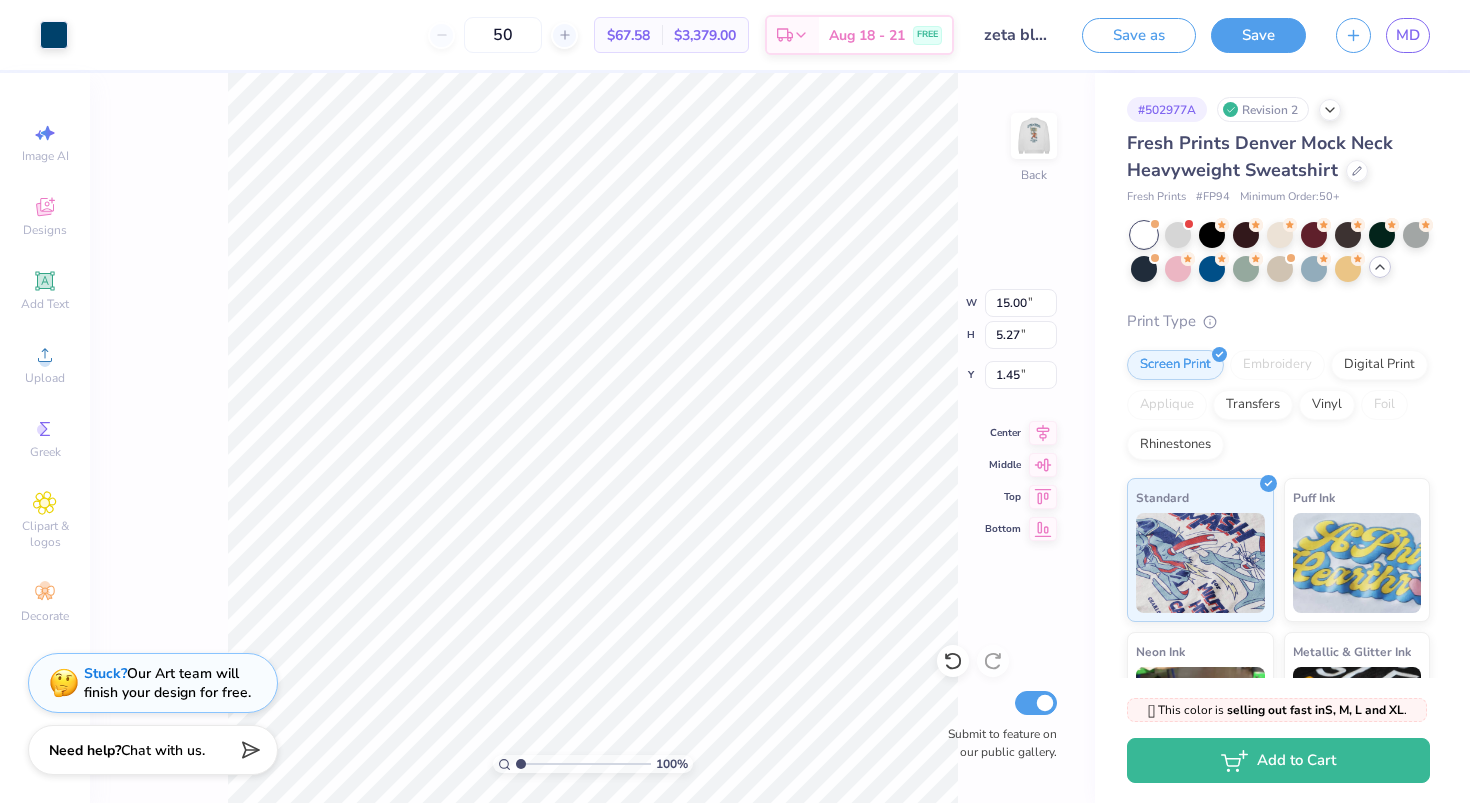 type on "13.11" 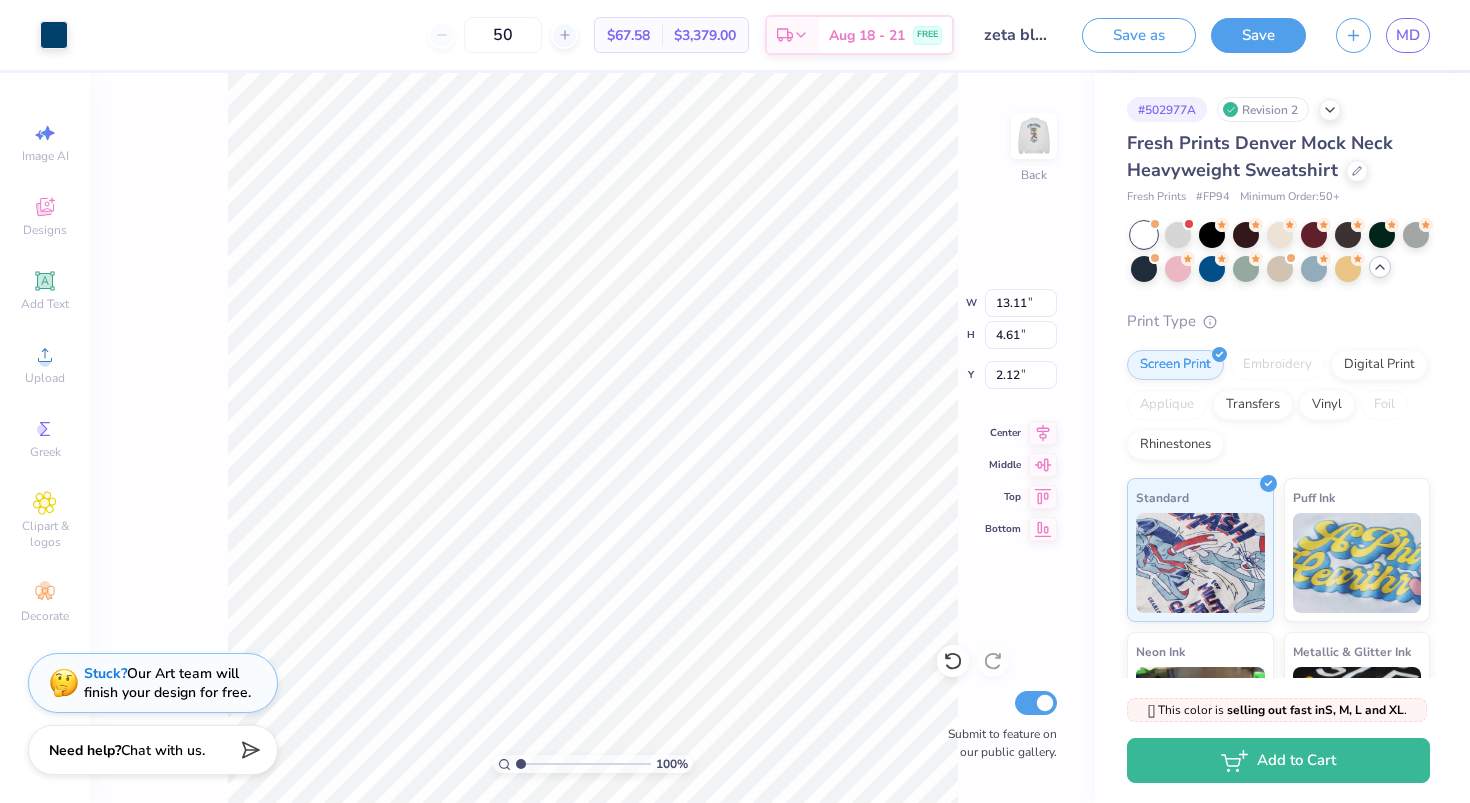 type on "1.40" 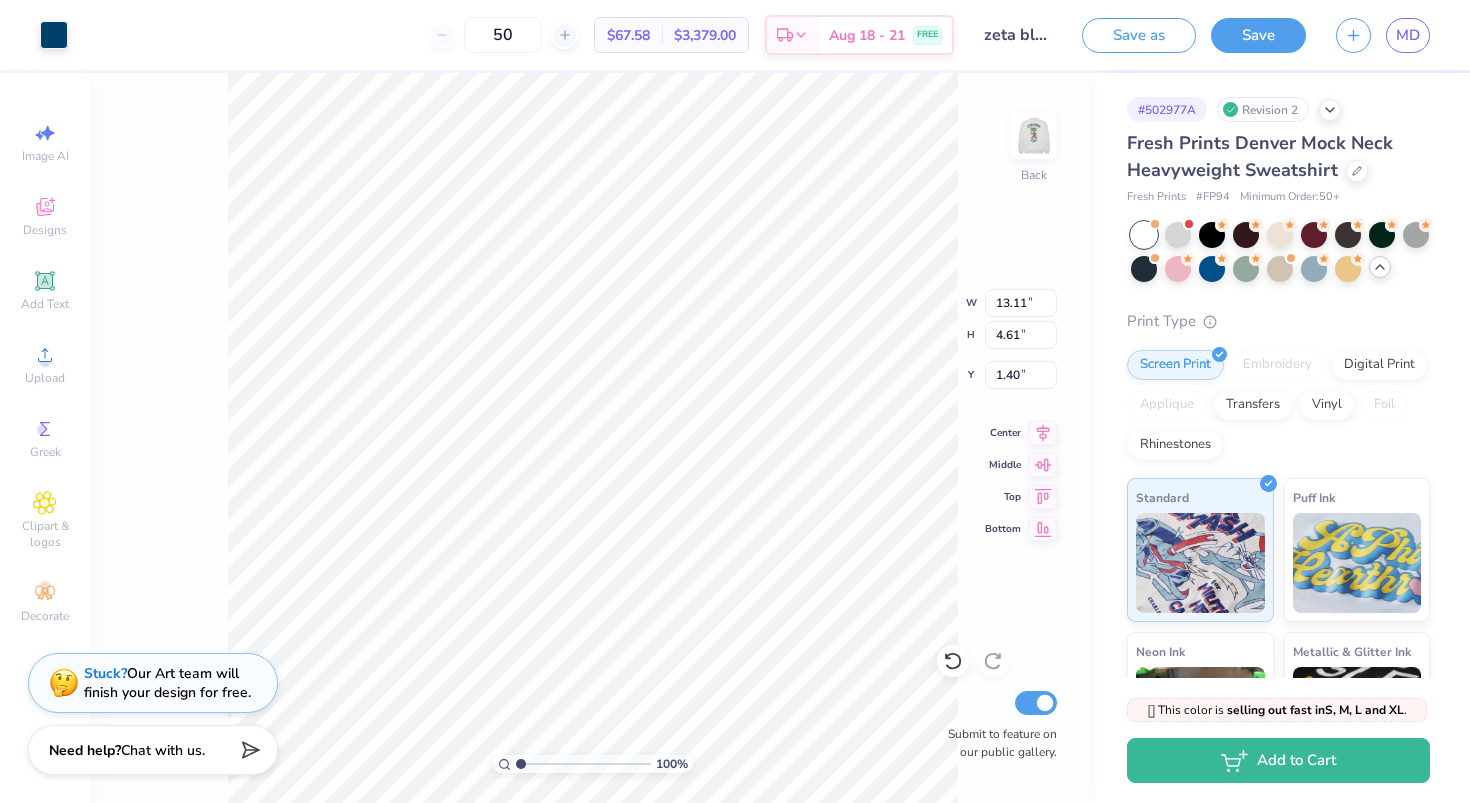 type on "13.32" 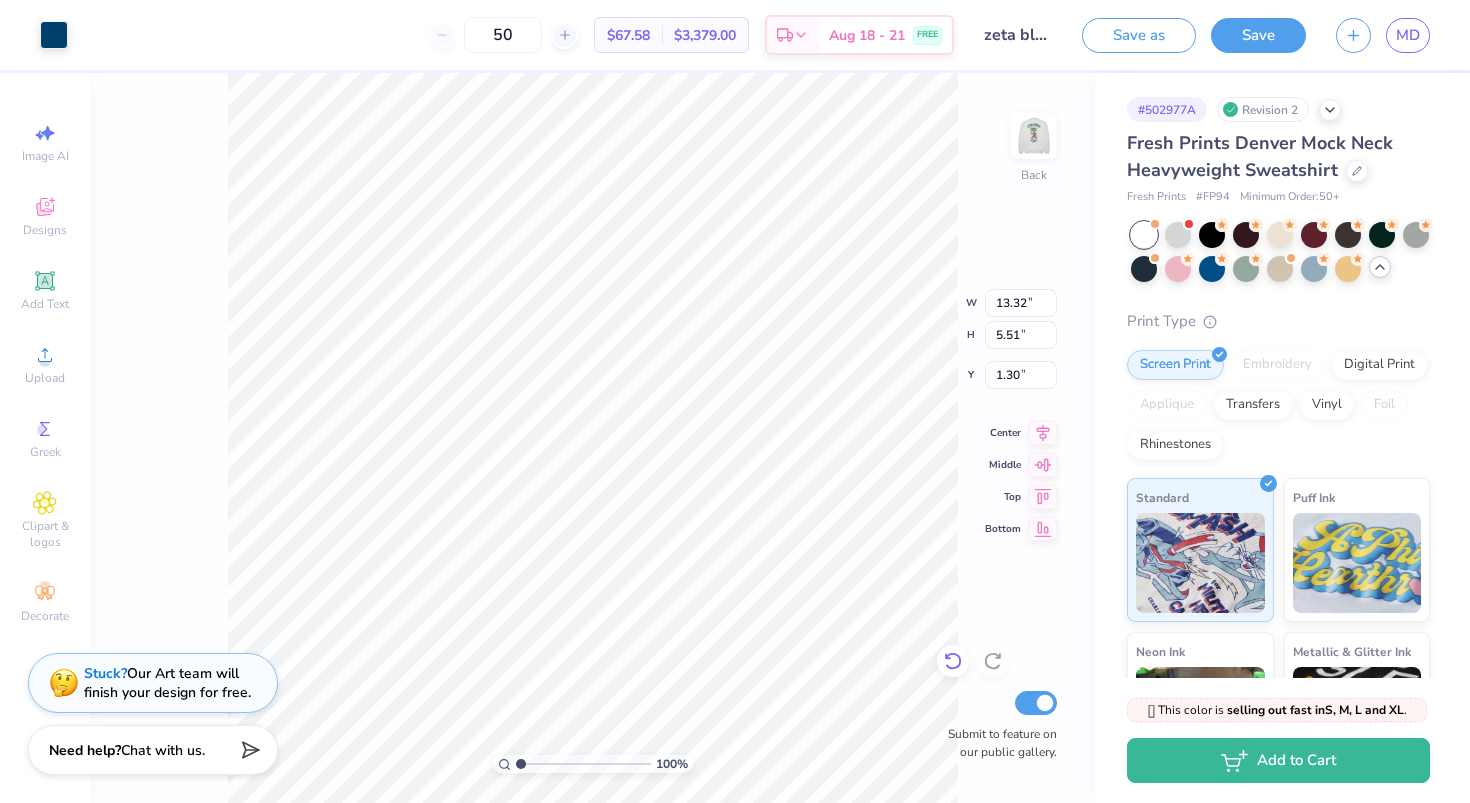 click 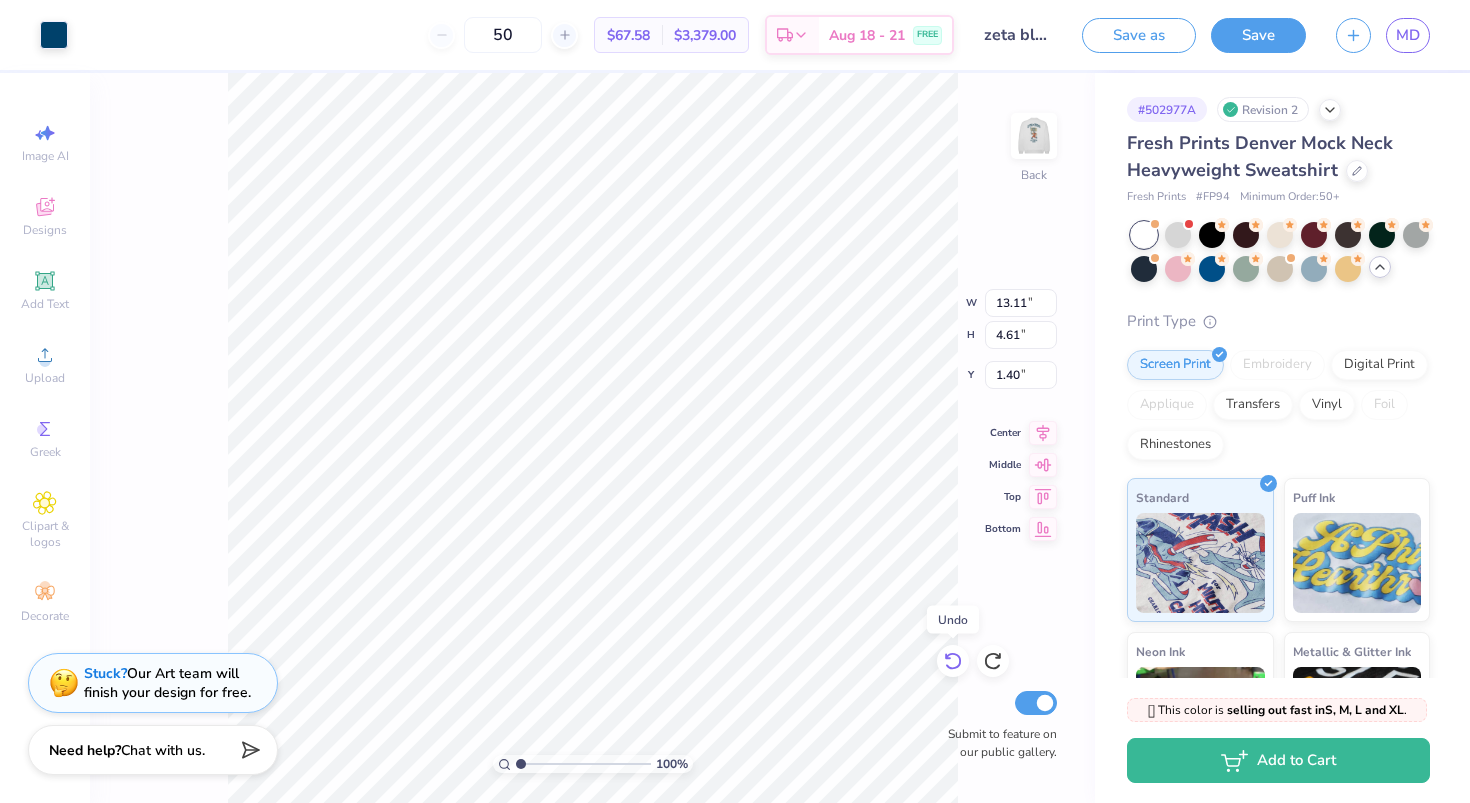 click 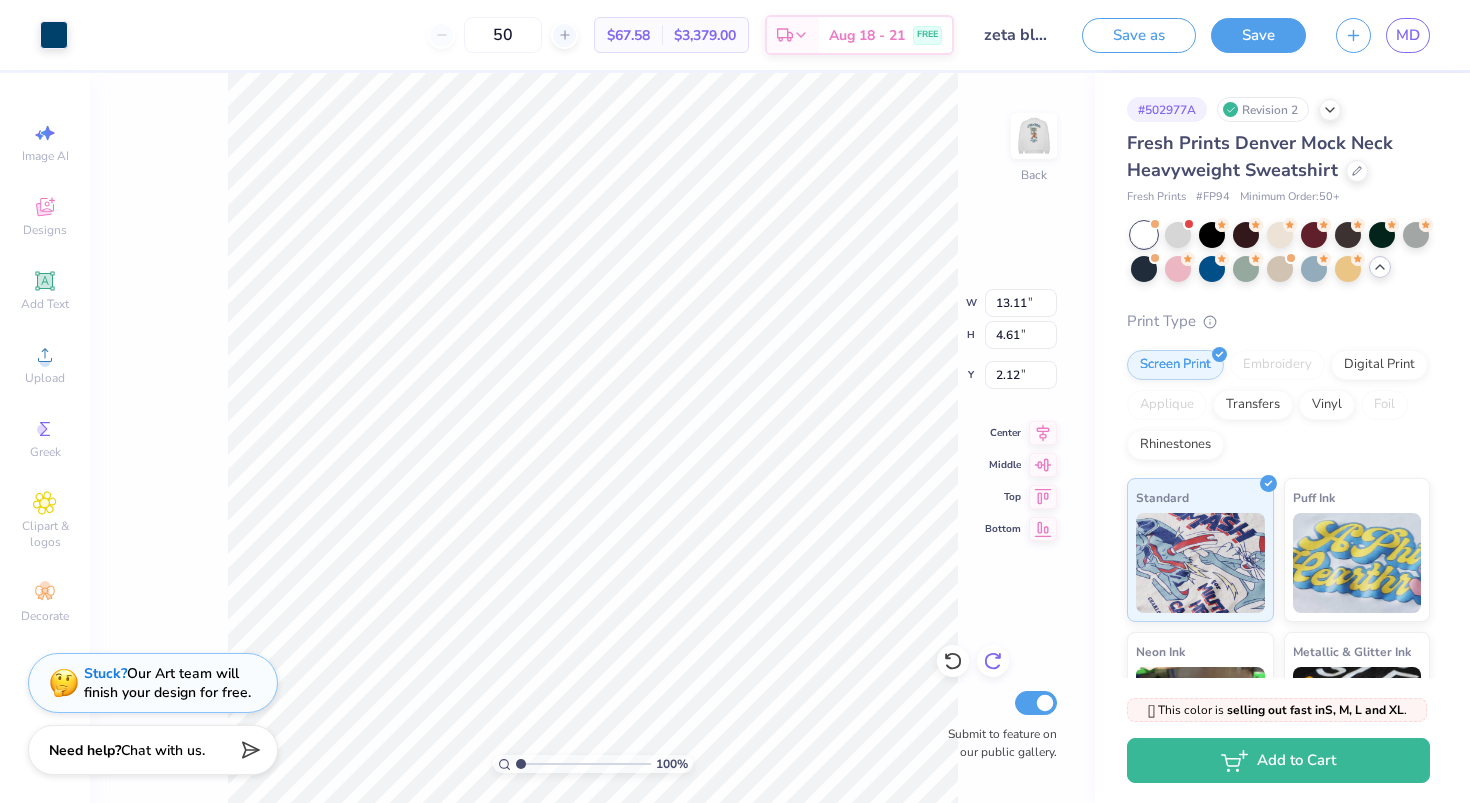 click 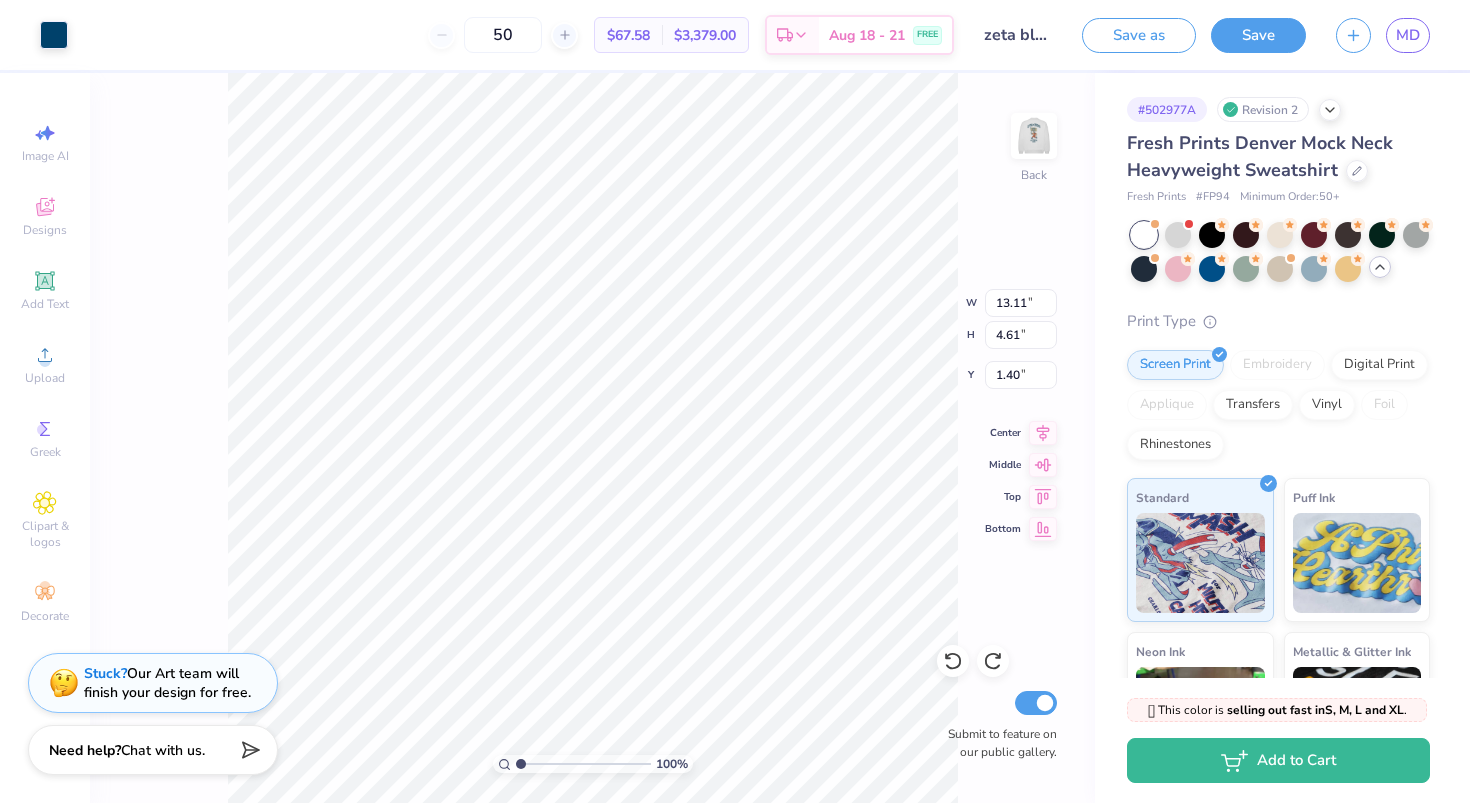 click on "100  % Back W 13.11 13.11 " H 4.61 4.61 " Y 1.40 1.40 " Center Middle Top Bottom Submit to feature on our public gallery." at bounding box center (592, 438) 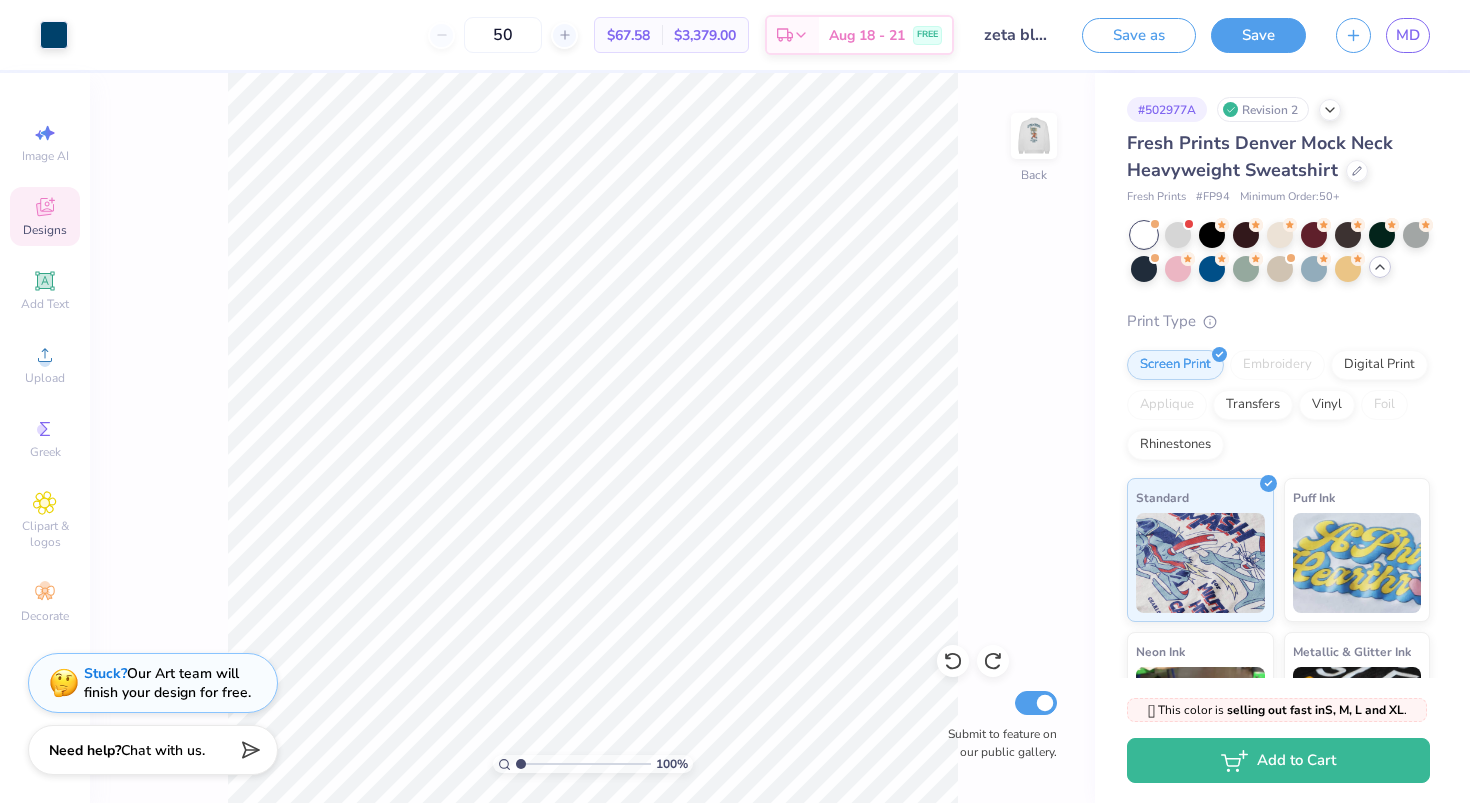 click 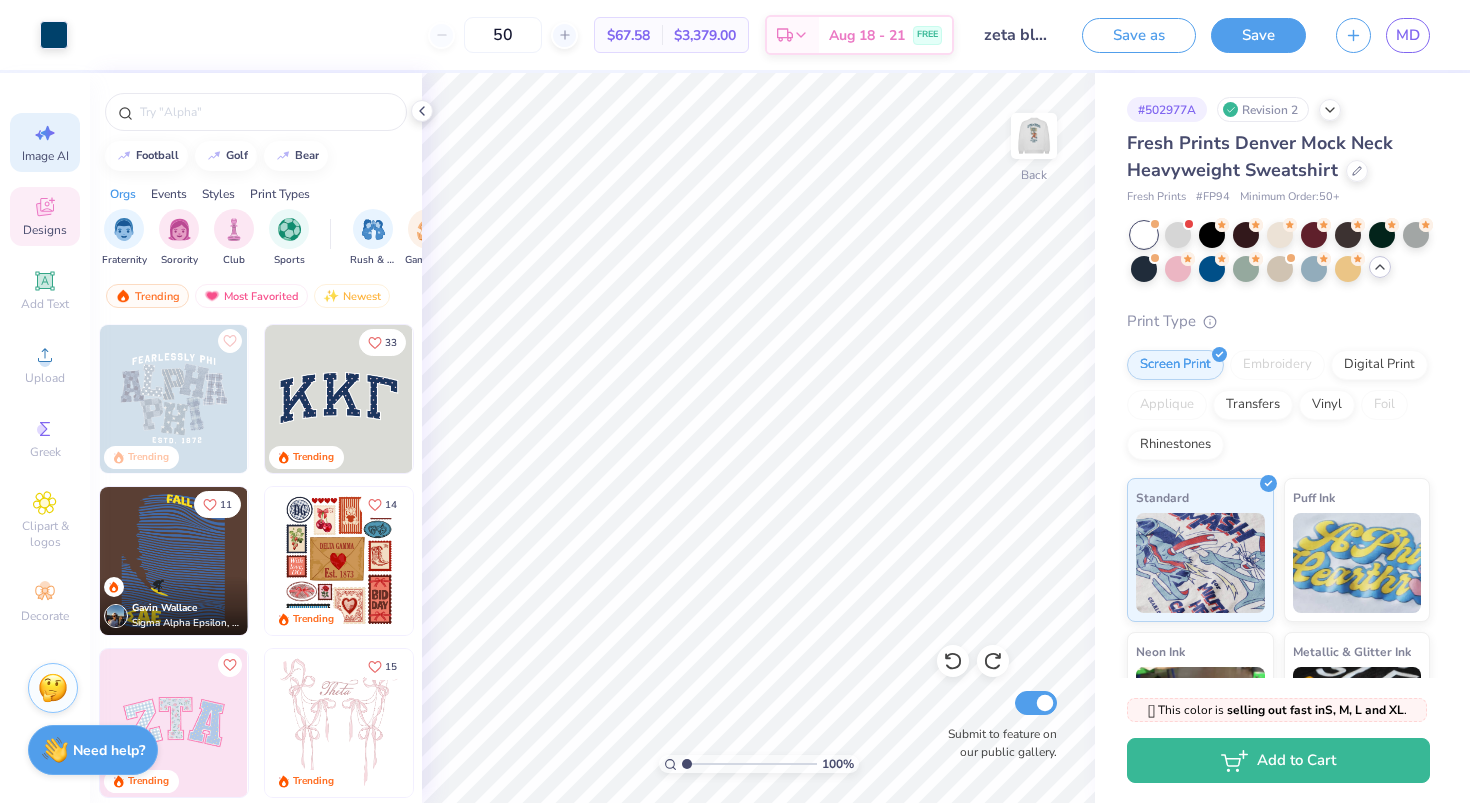 click on "Image AI" at bounding box center (45, 156) 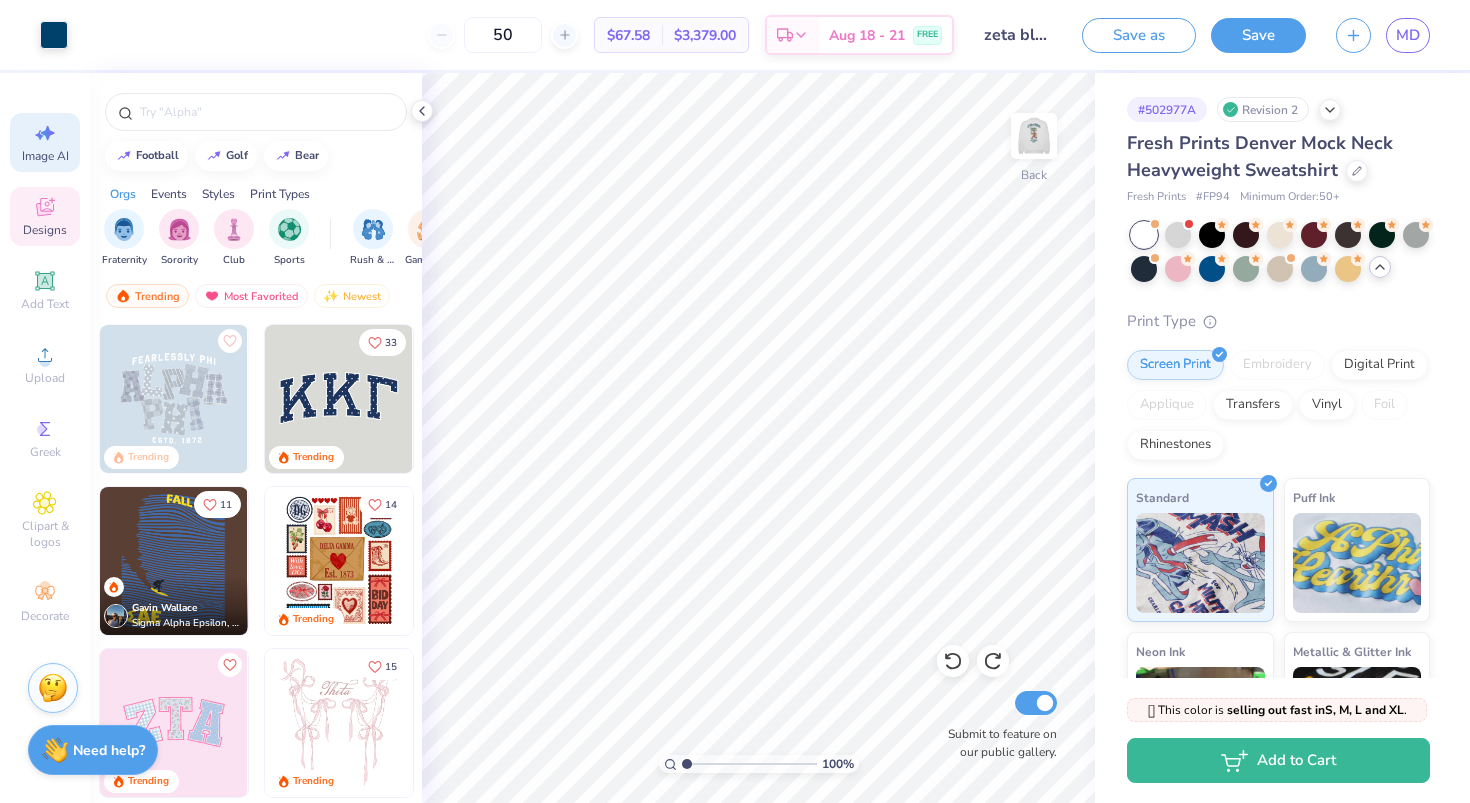 select on "4" 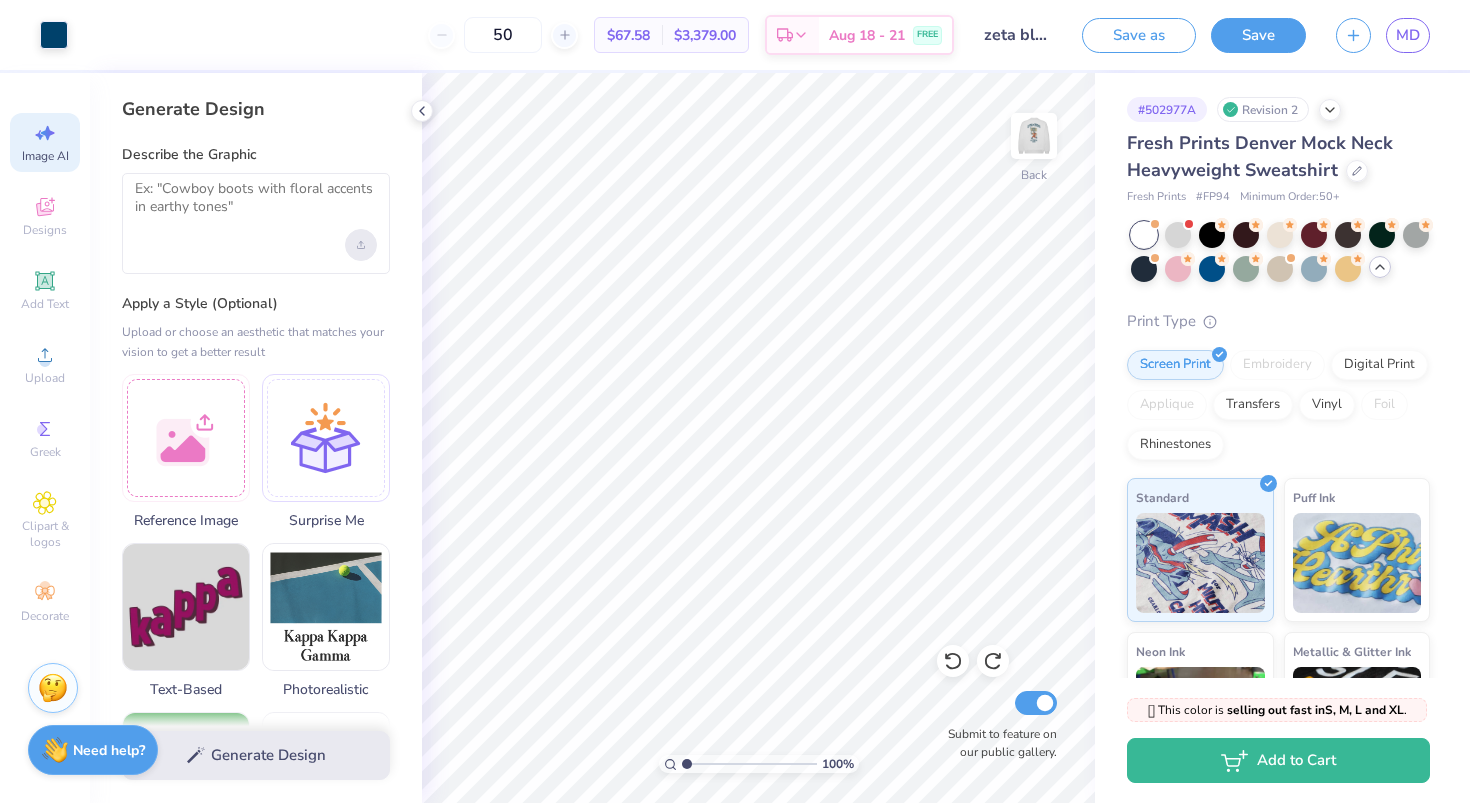 click at bounding box center (361, 245) 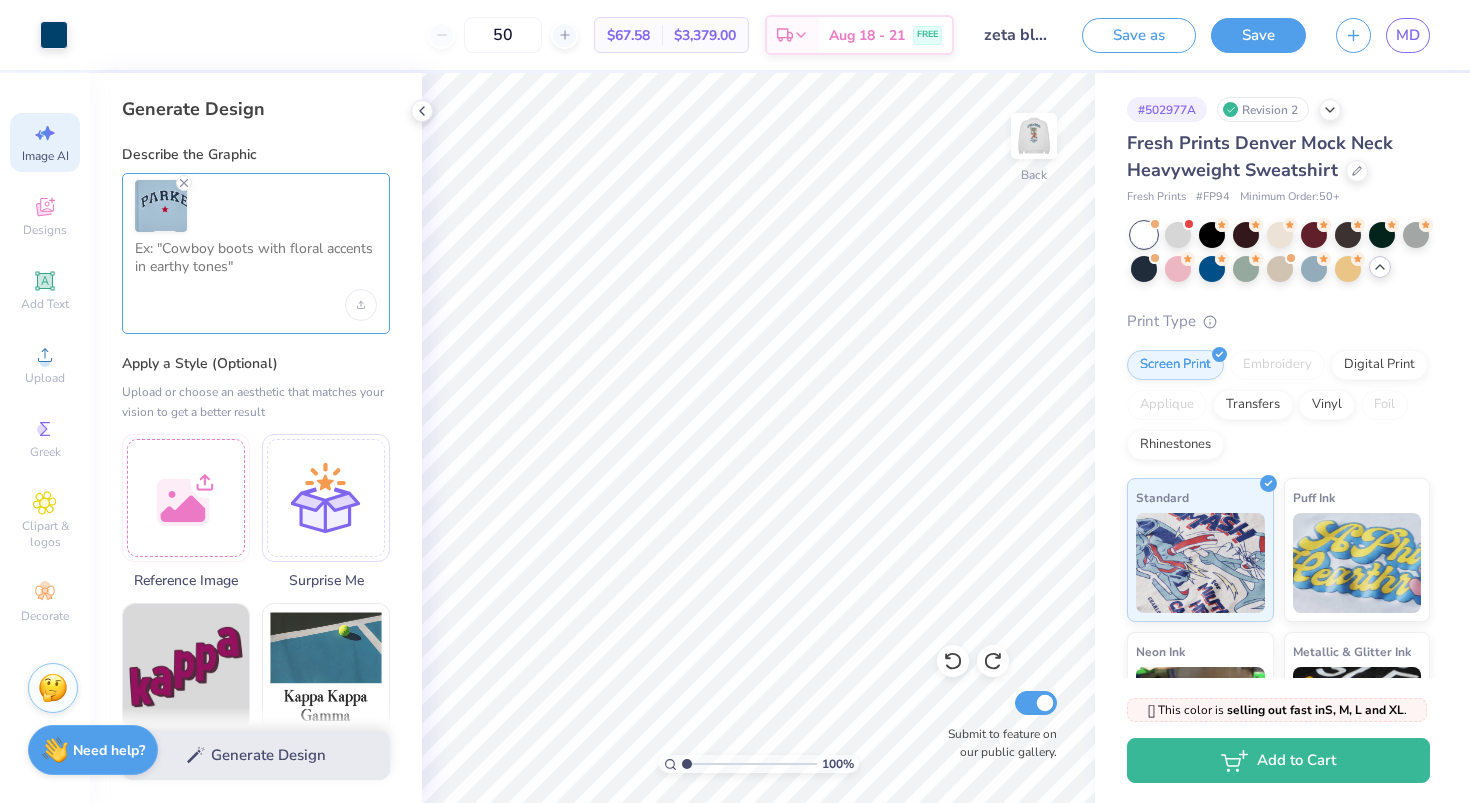 click at bounding box center (256, 265) 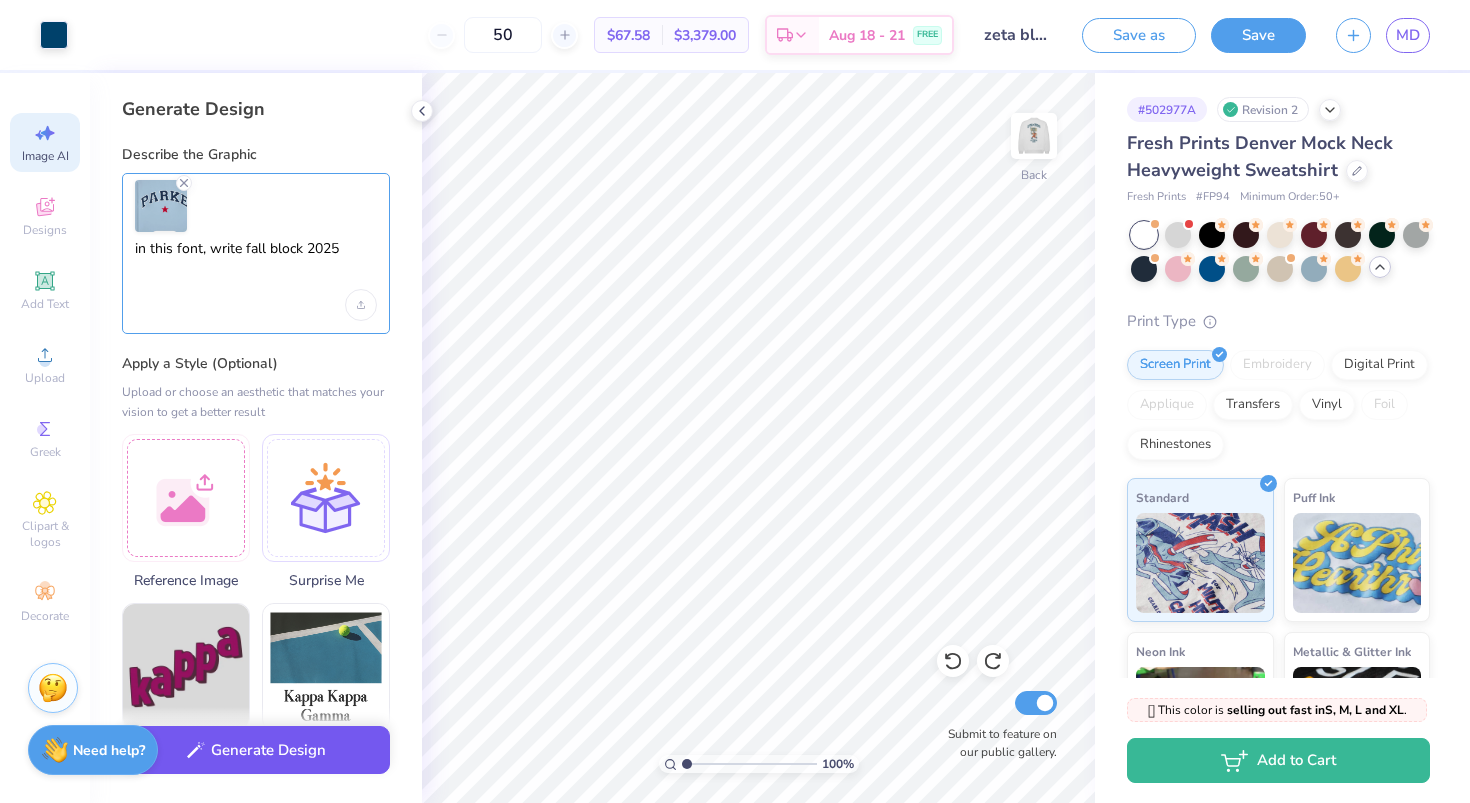 type on "in this font, write fall block 2025" 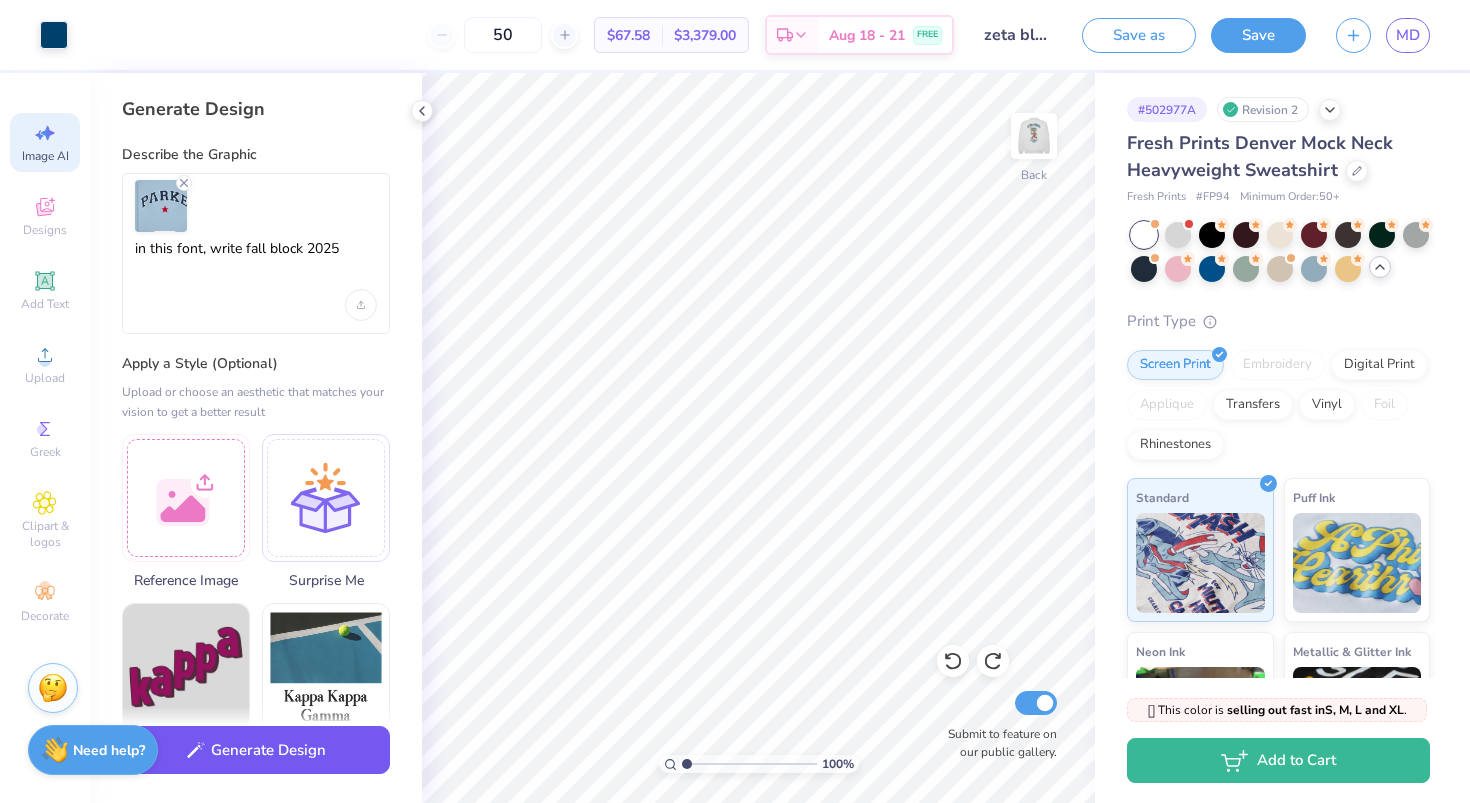 click on "Generate Design" at bounding box center (256, 750) 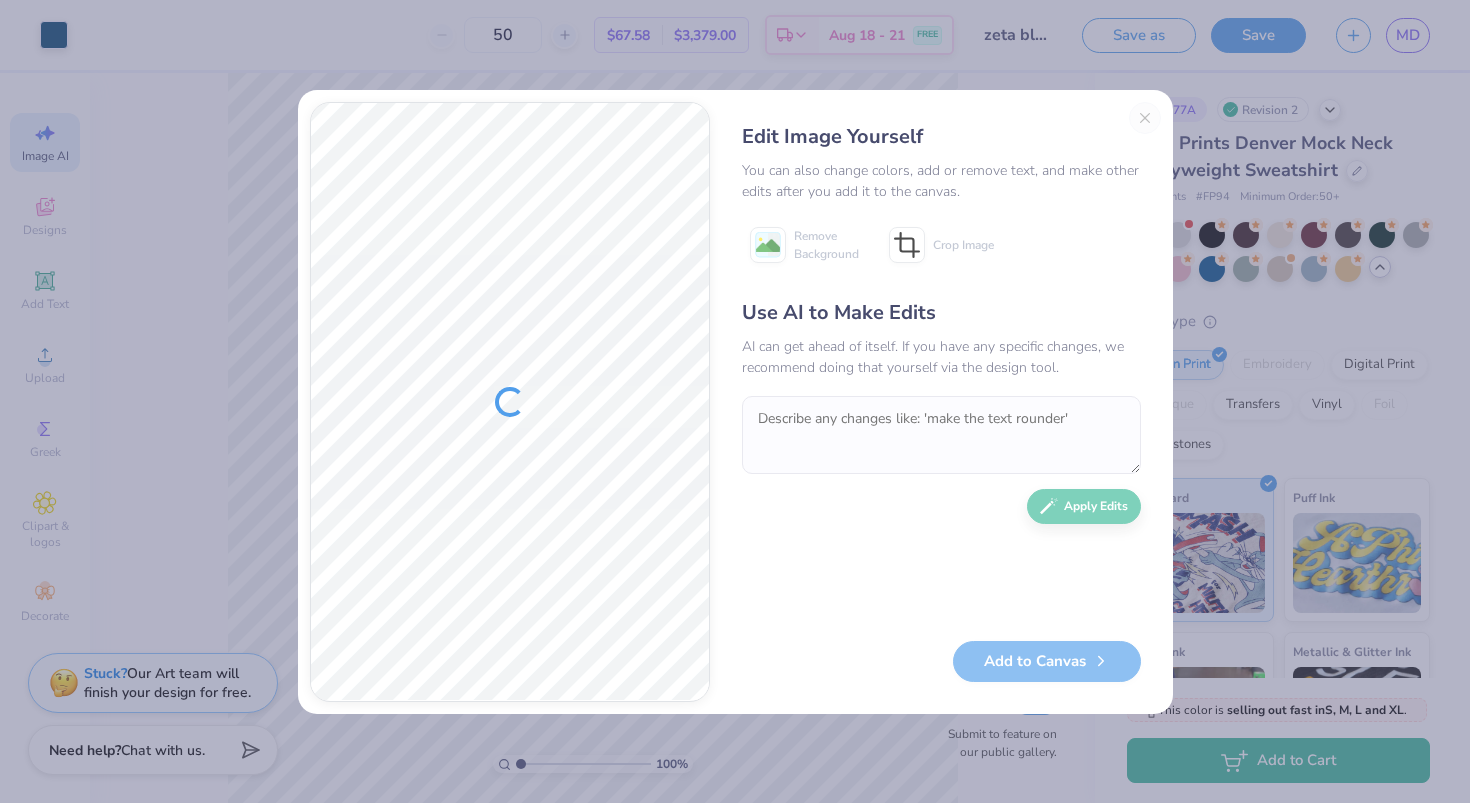click at bounding box center [941, 435] 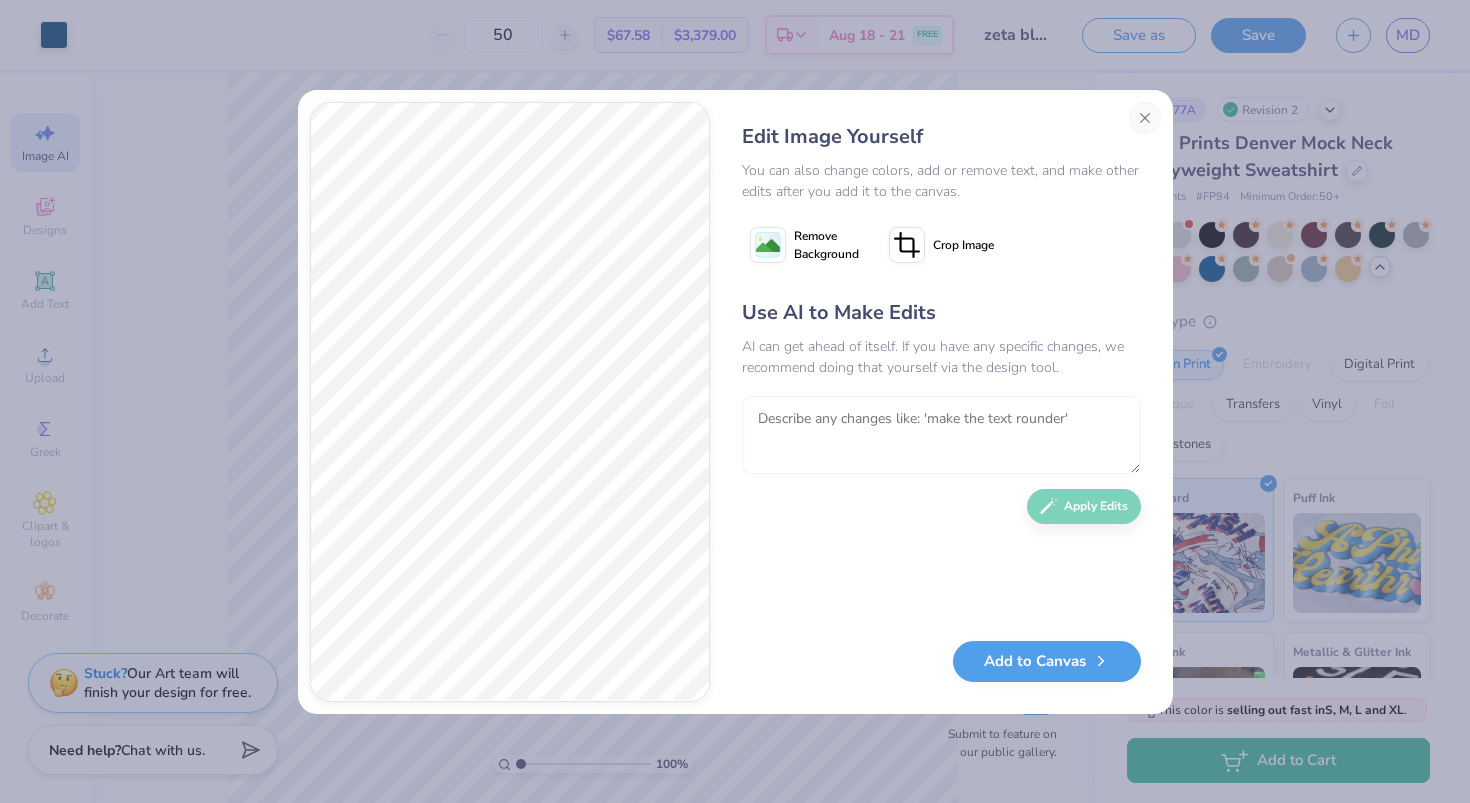 click at bounding box center (941, 435) 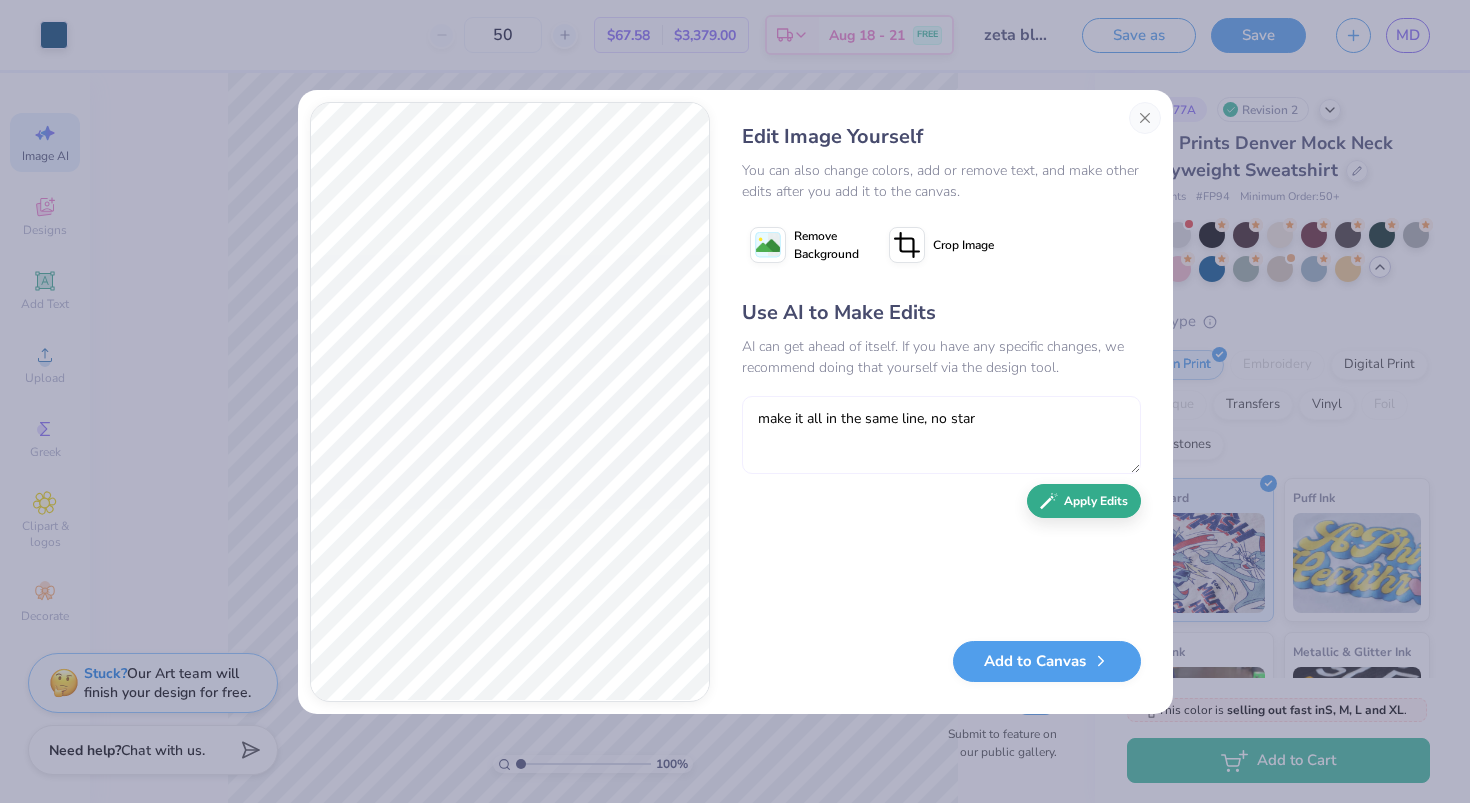 type on "make it all in the same line, no star" 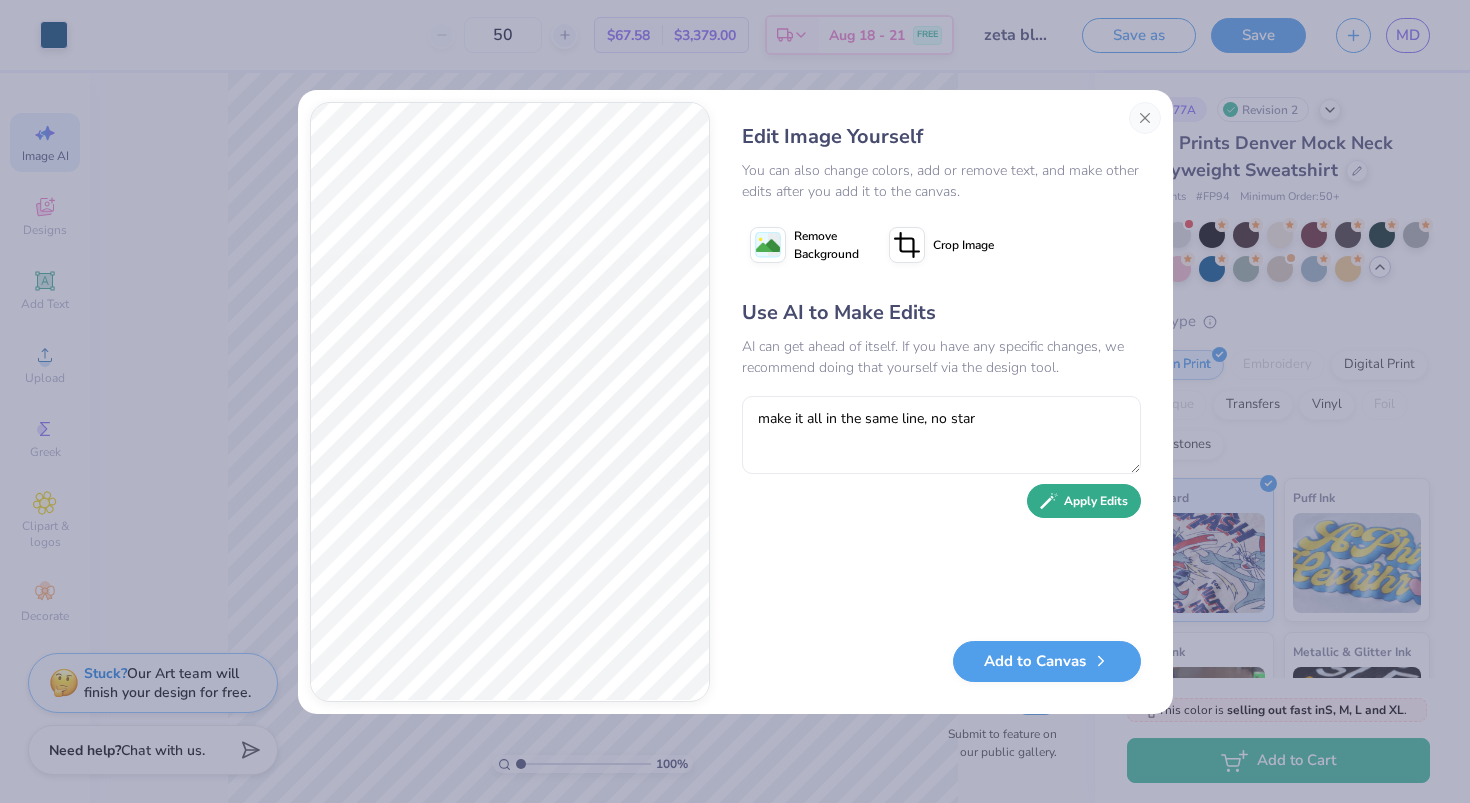 click on "Apply Edits" at bounding box center [1084, 501] 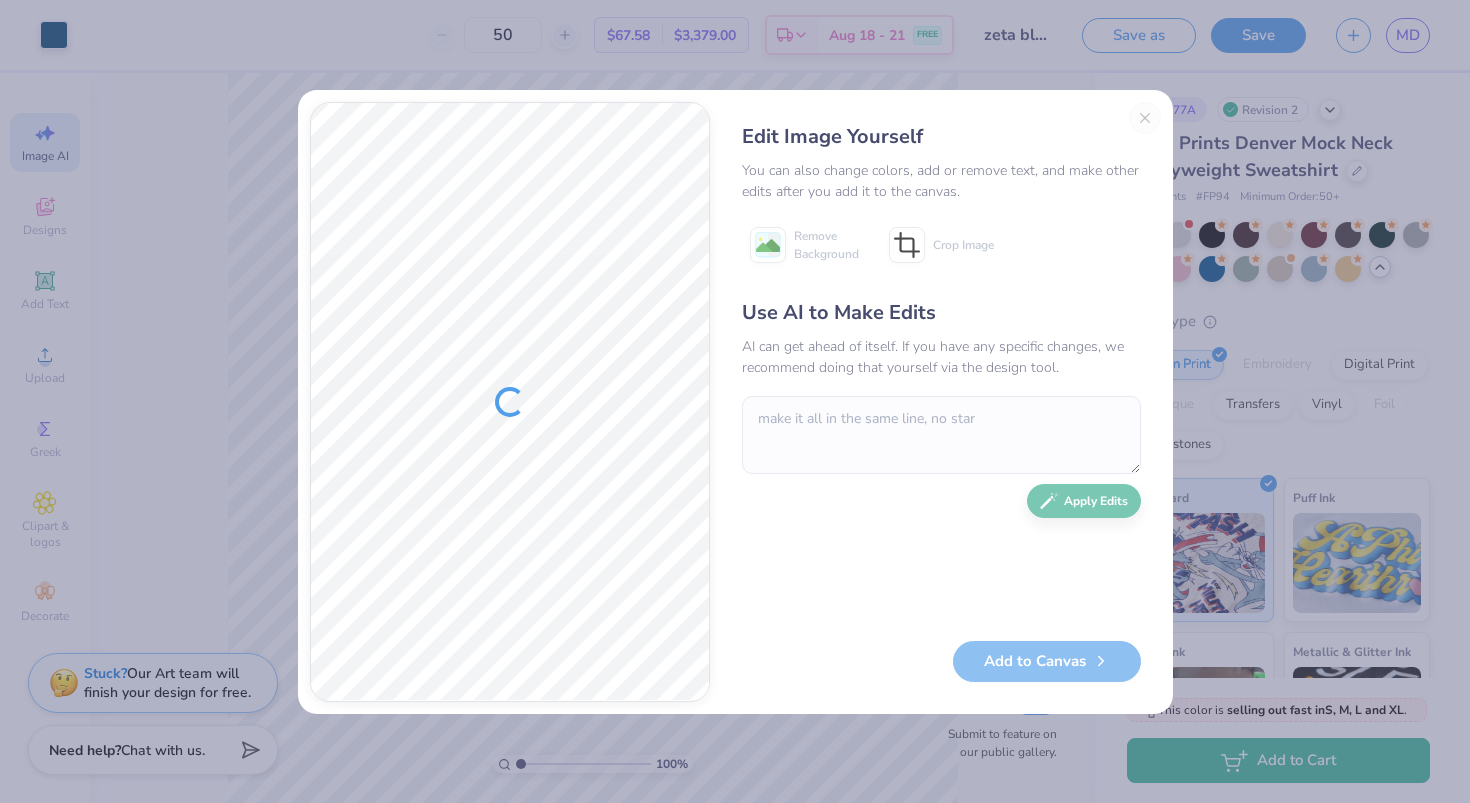 type 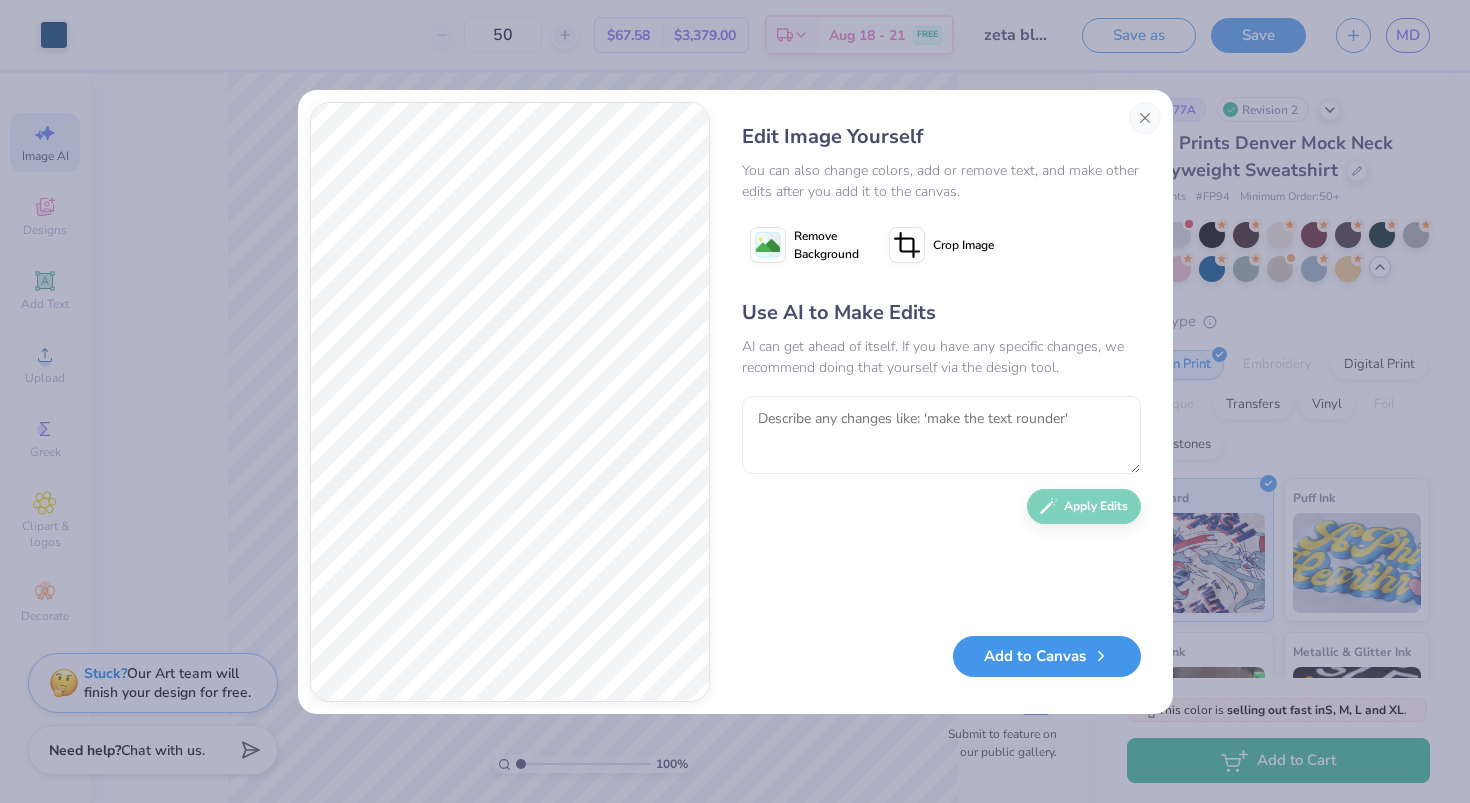 click on "Add to Canvas" at bounding box center [1047, 656] 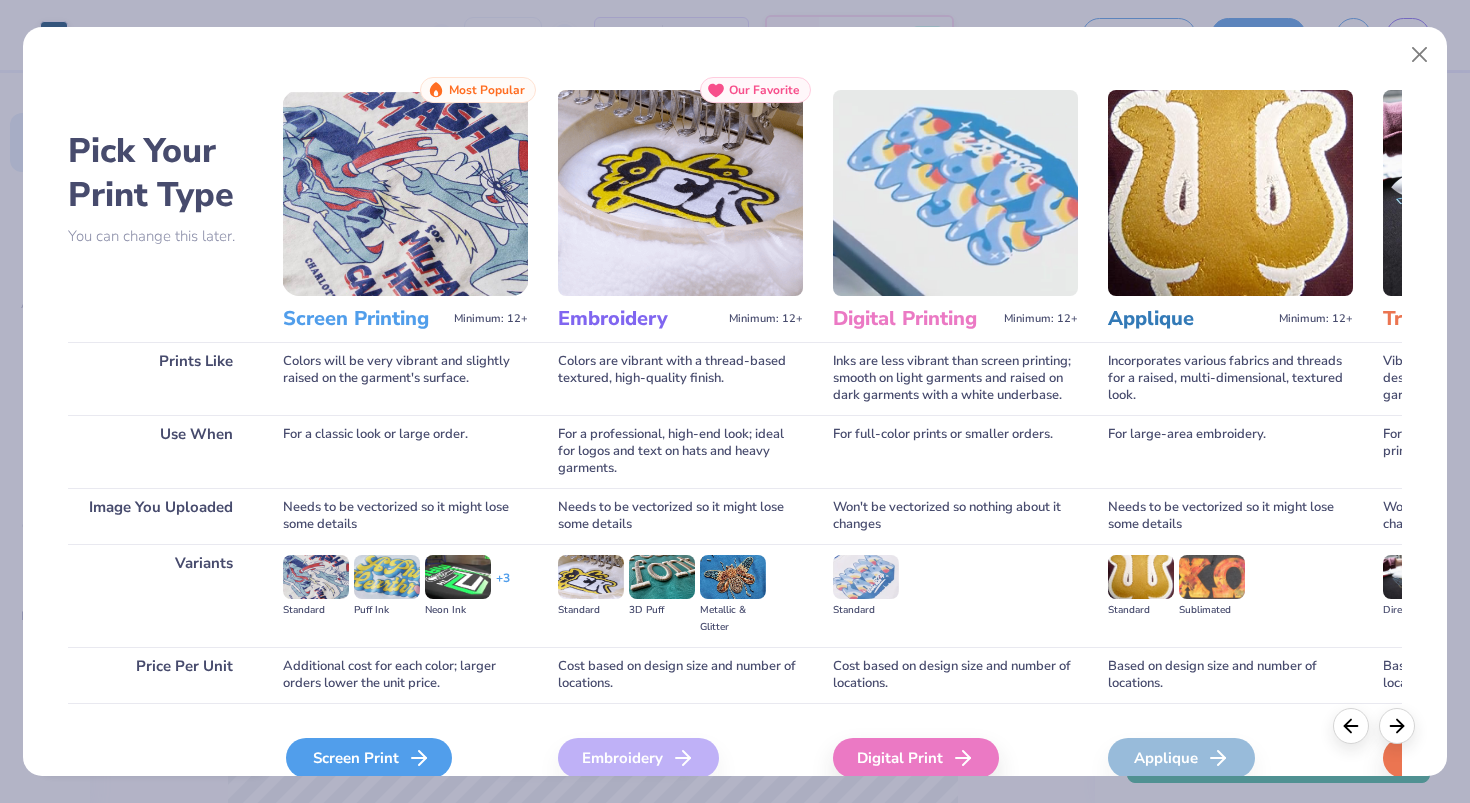 click on "Screen Print" at bounding box center [369, 758] 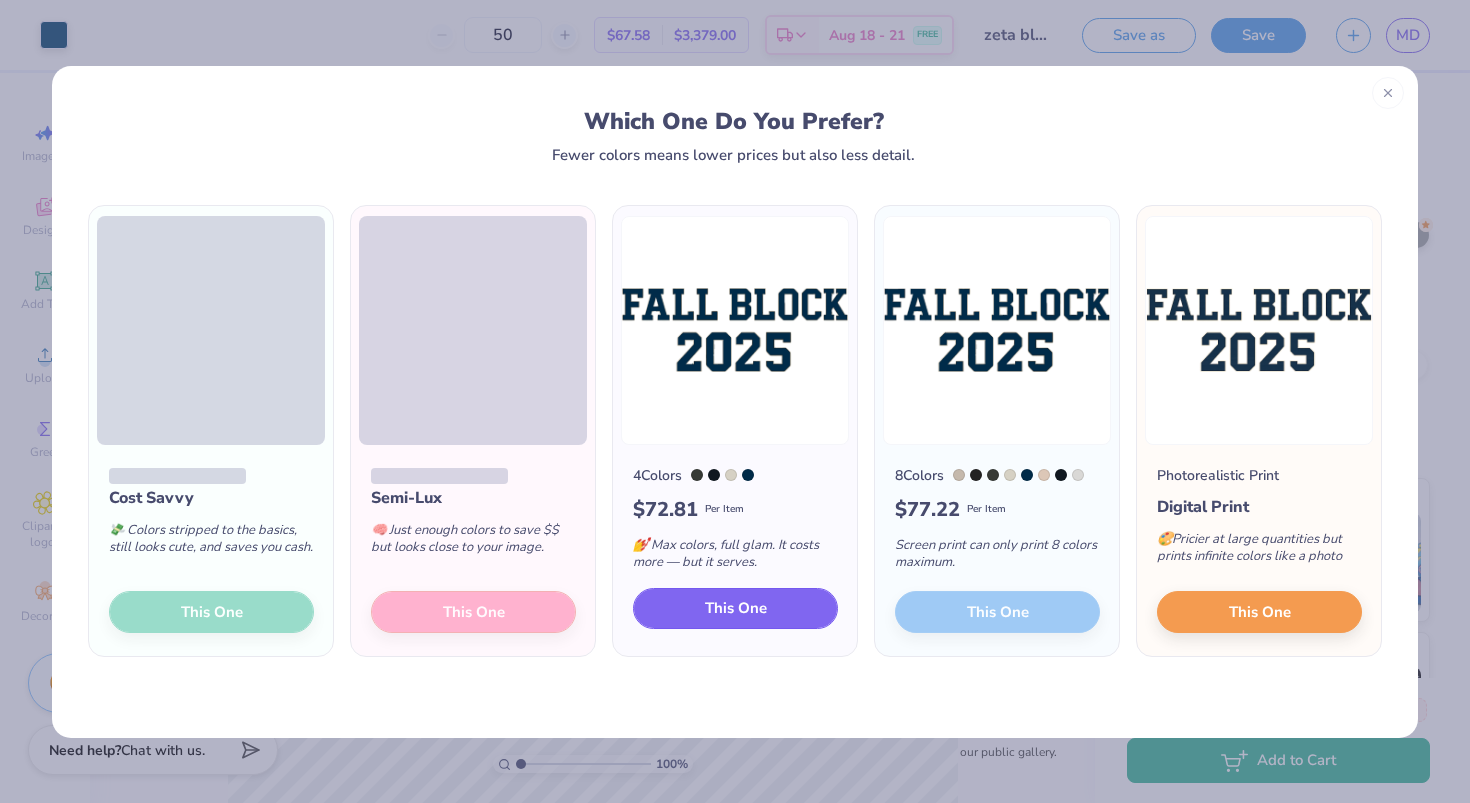 click on "This One" at bounding box center (736, 608) 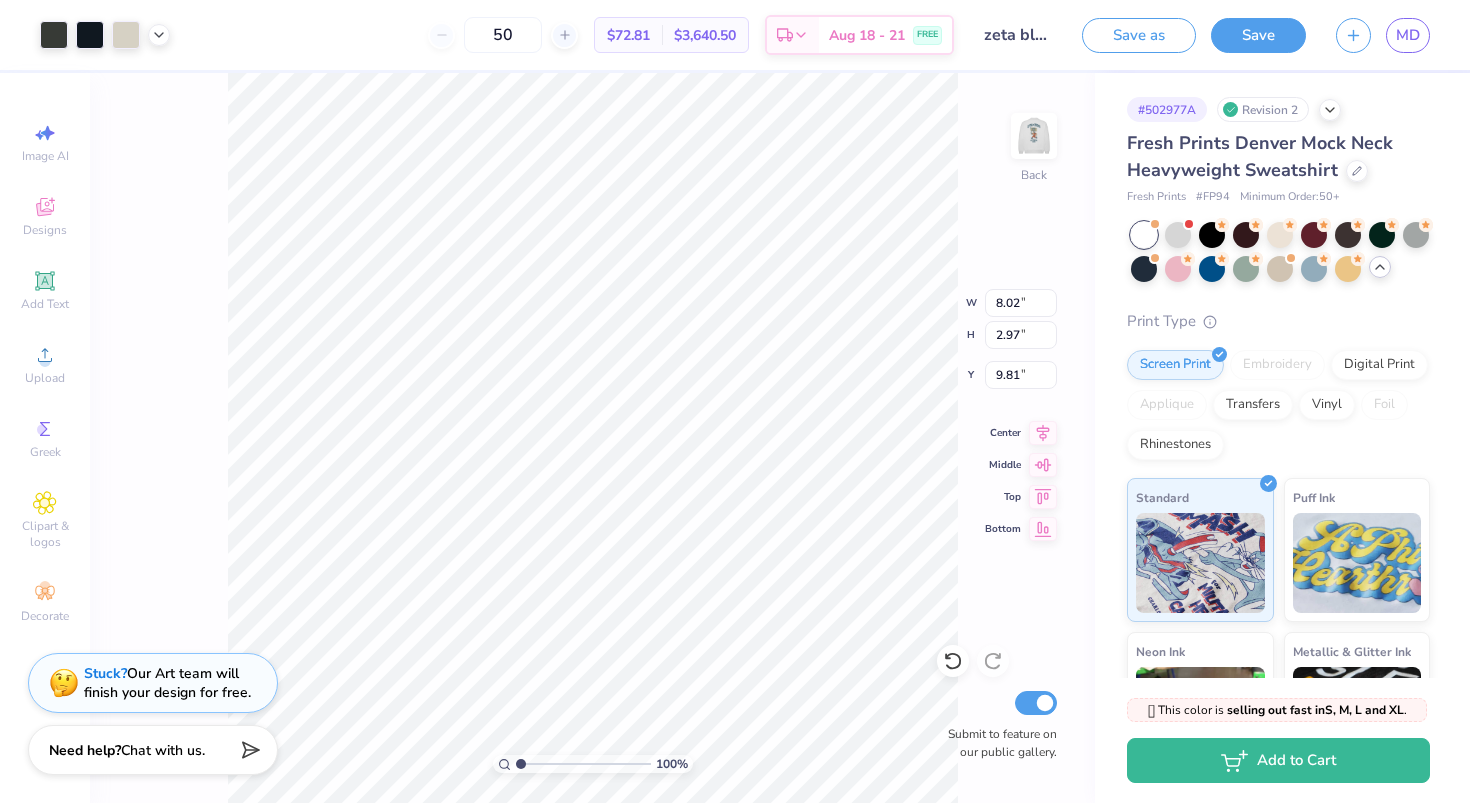 type on "8.02" 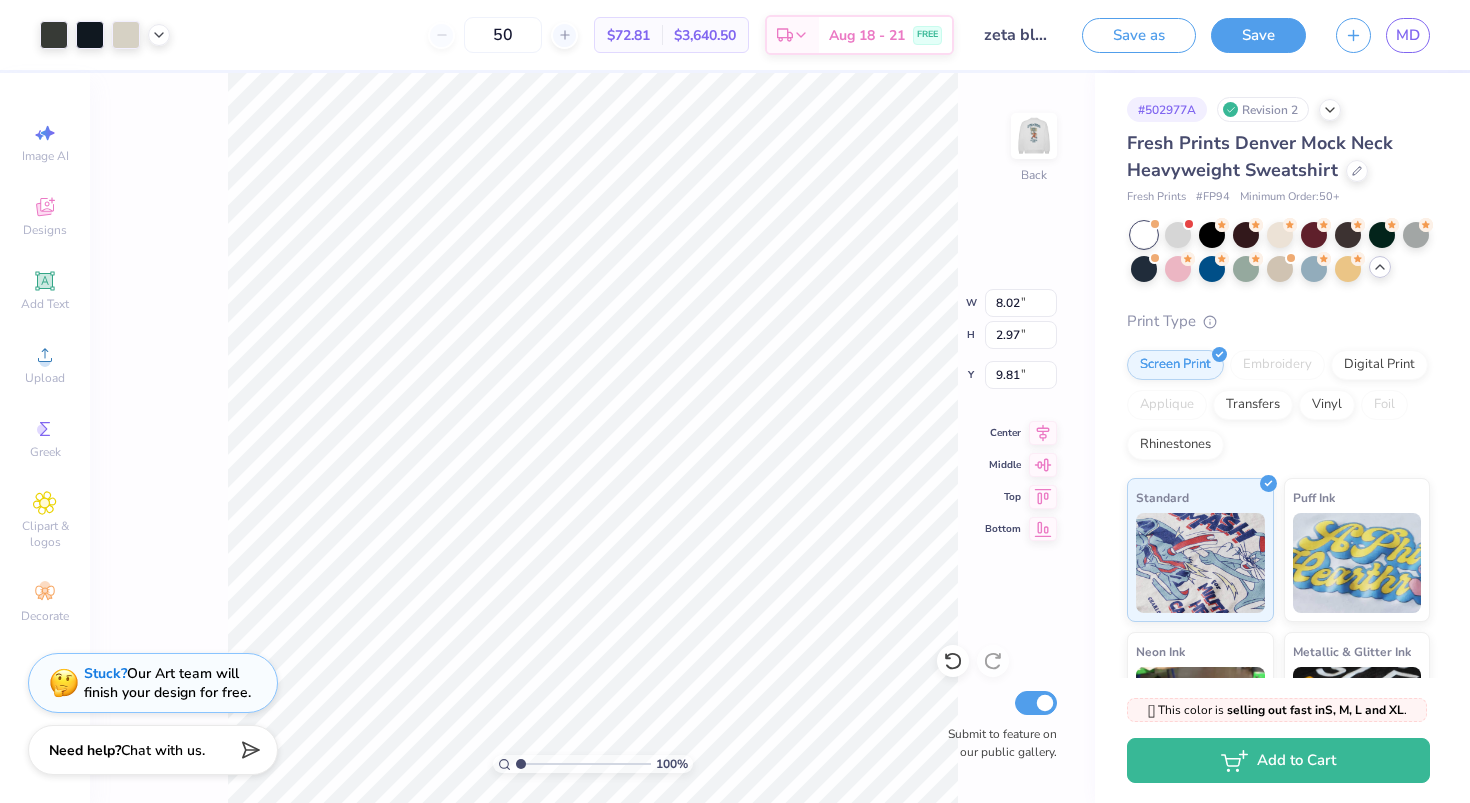 type on "4.90" 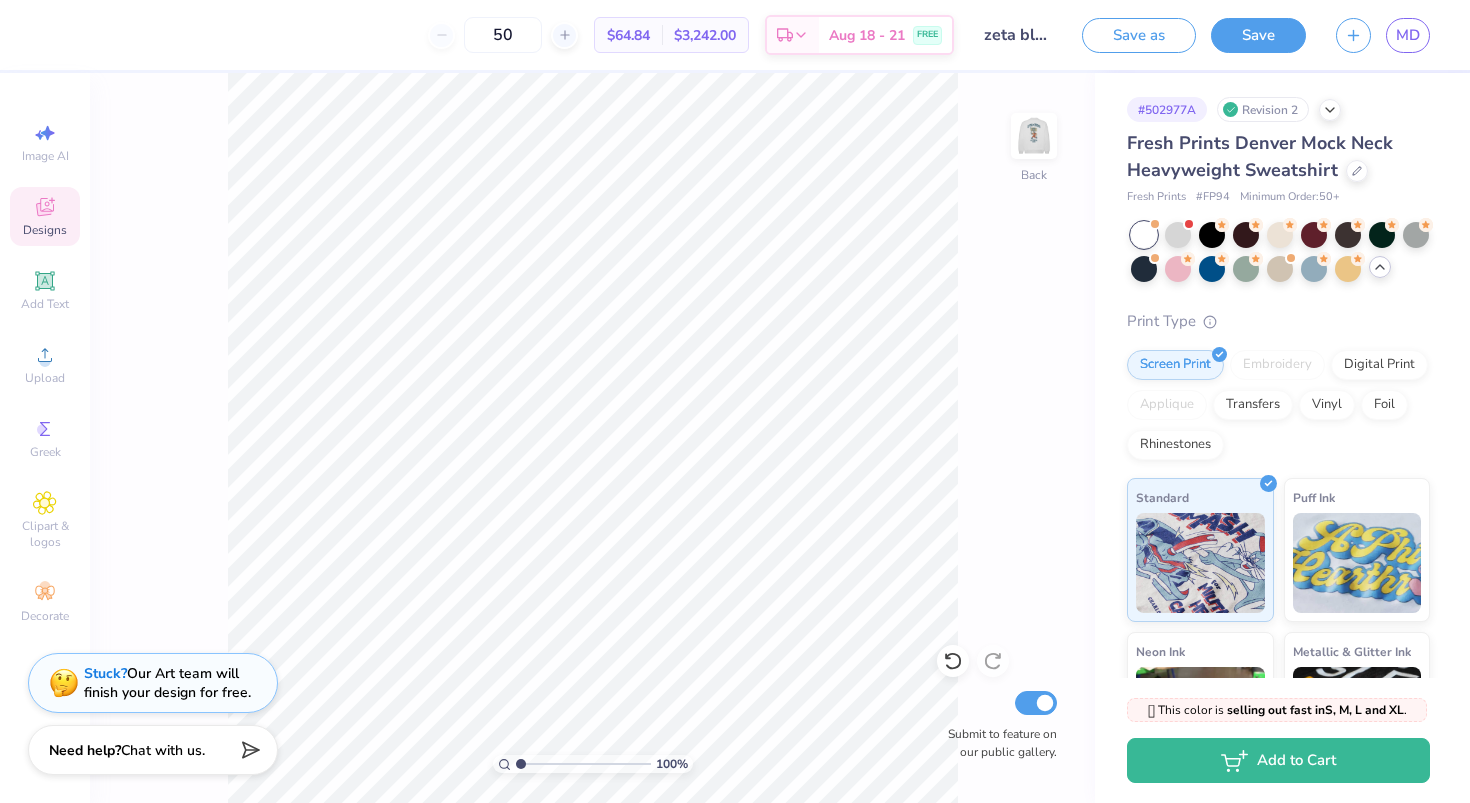 click 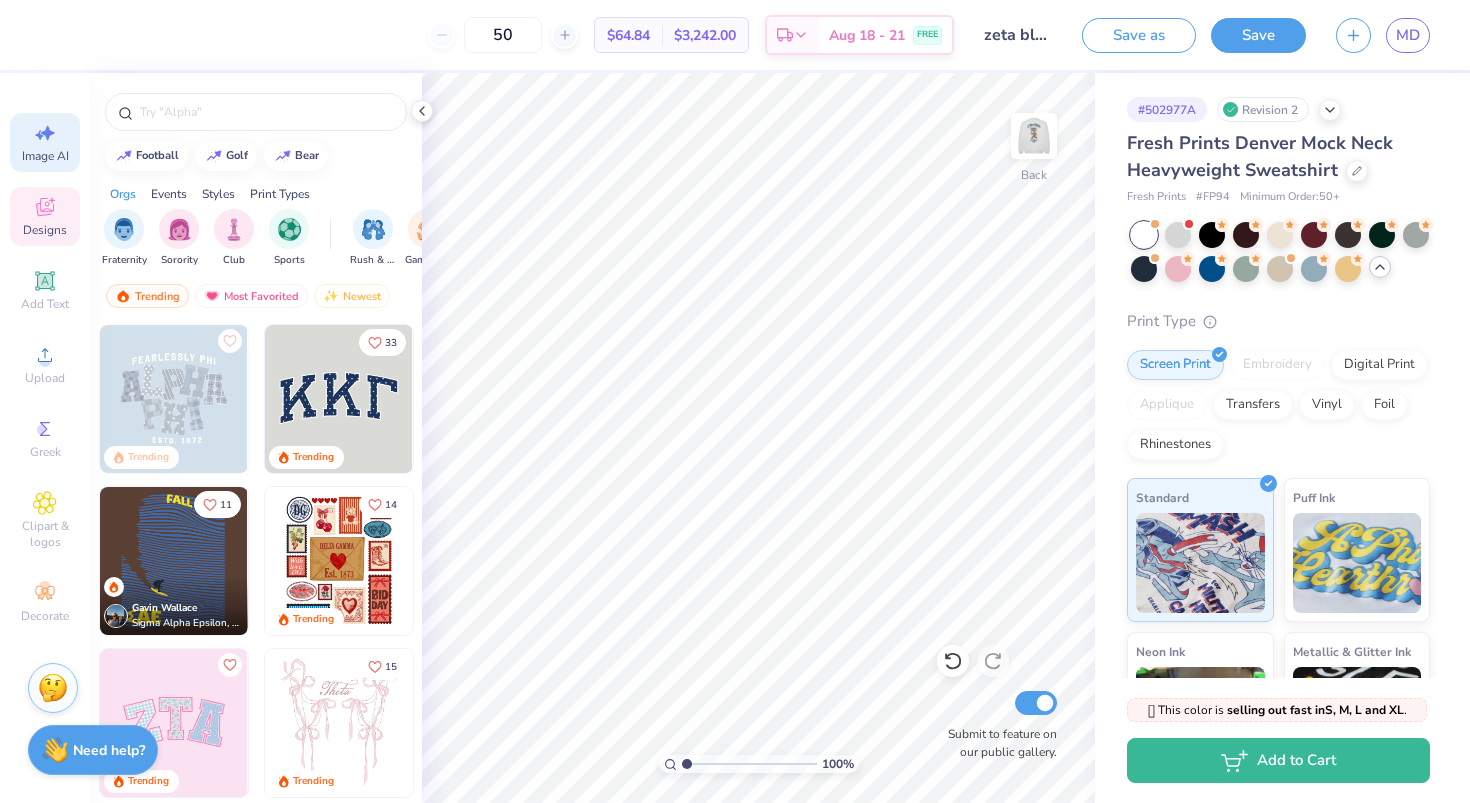 click on "Image AI" at bounding box center (45, 142) 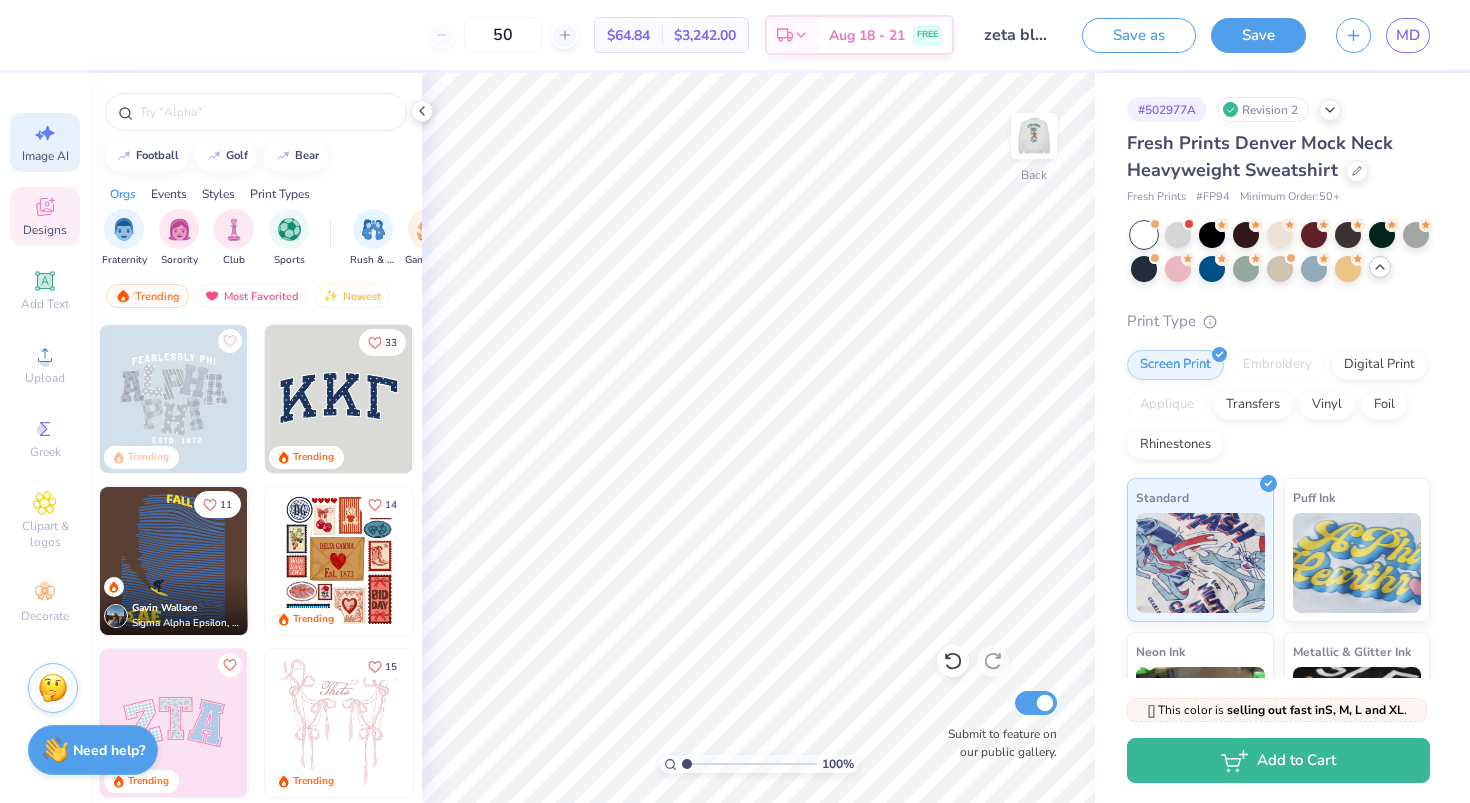 select on "4" 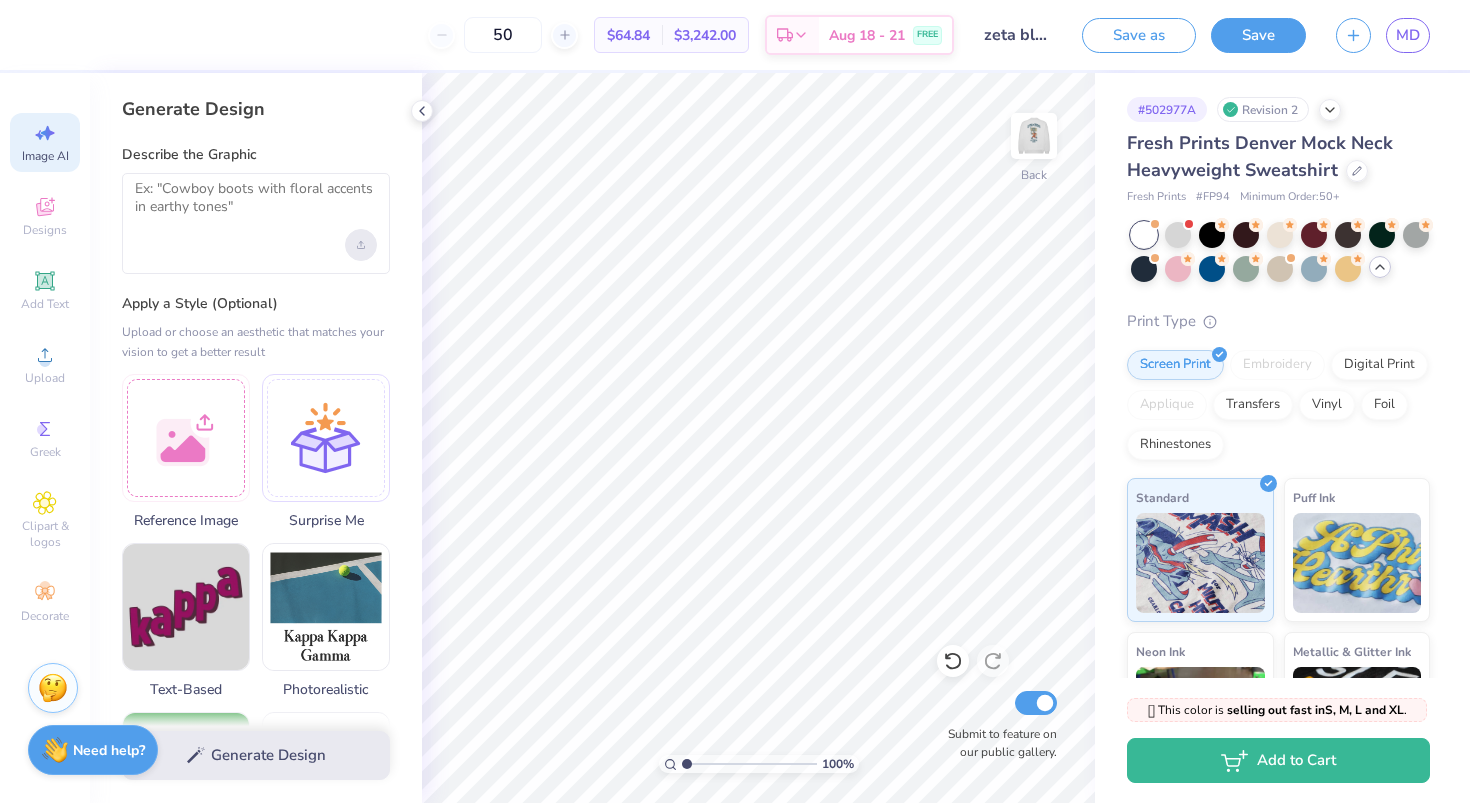 click at bounding box center (361, 245) 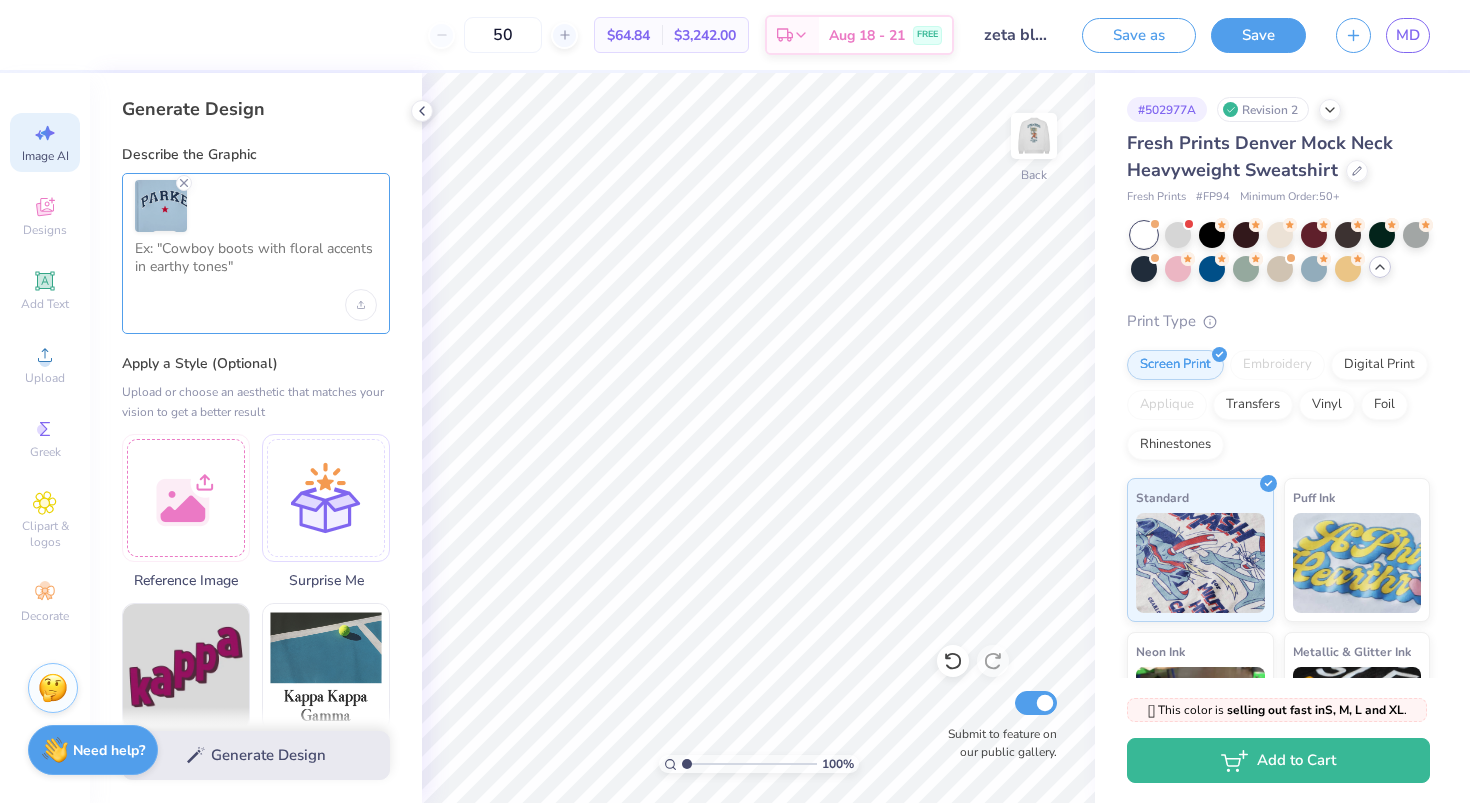 click at bounding box center [256, 265] 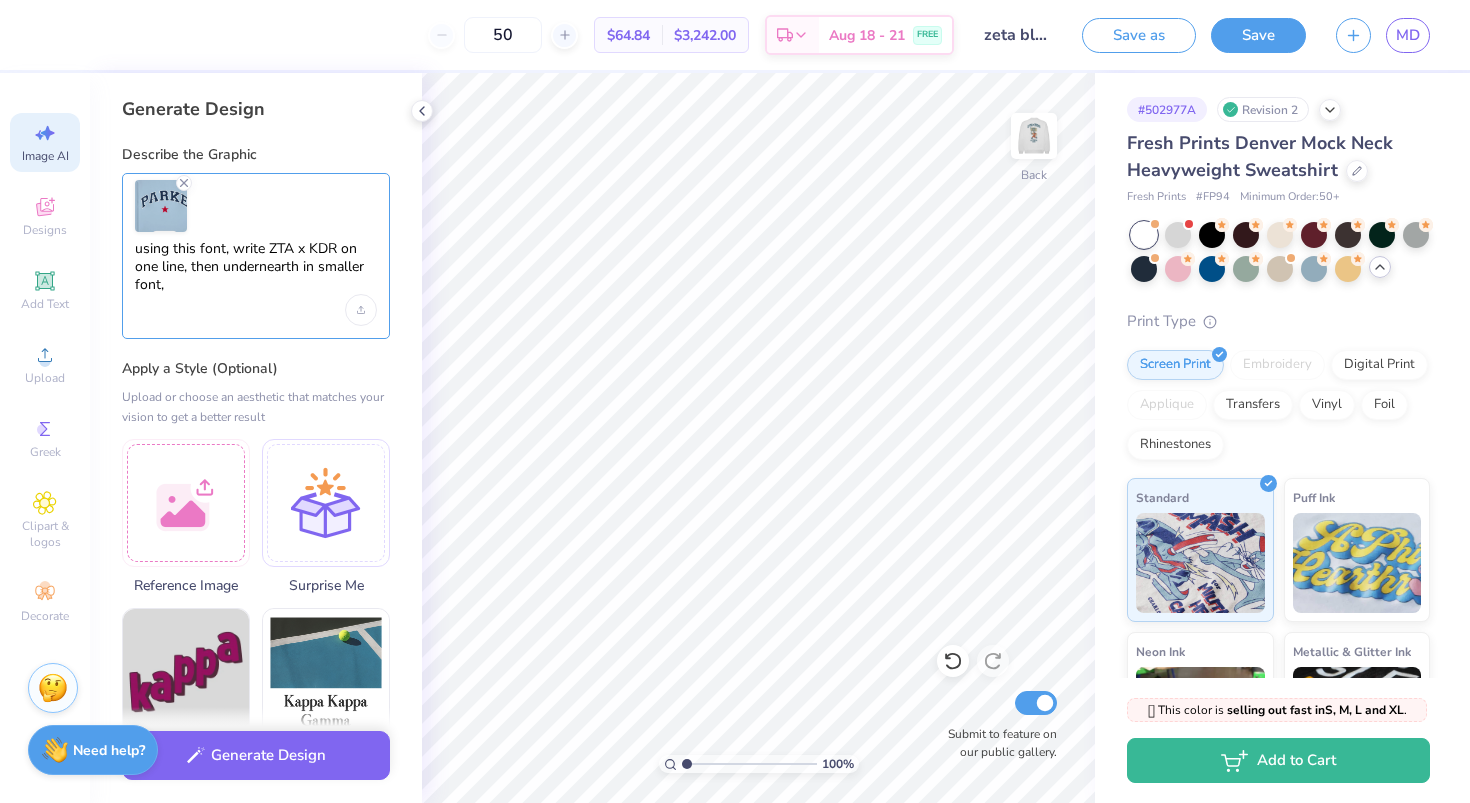click on "using this font, write ZTA x KDR on one line, then undernearth in smaller font," at bounding box center (256, 267) 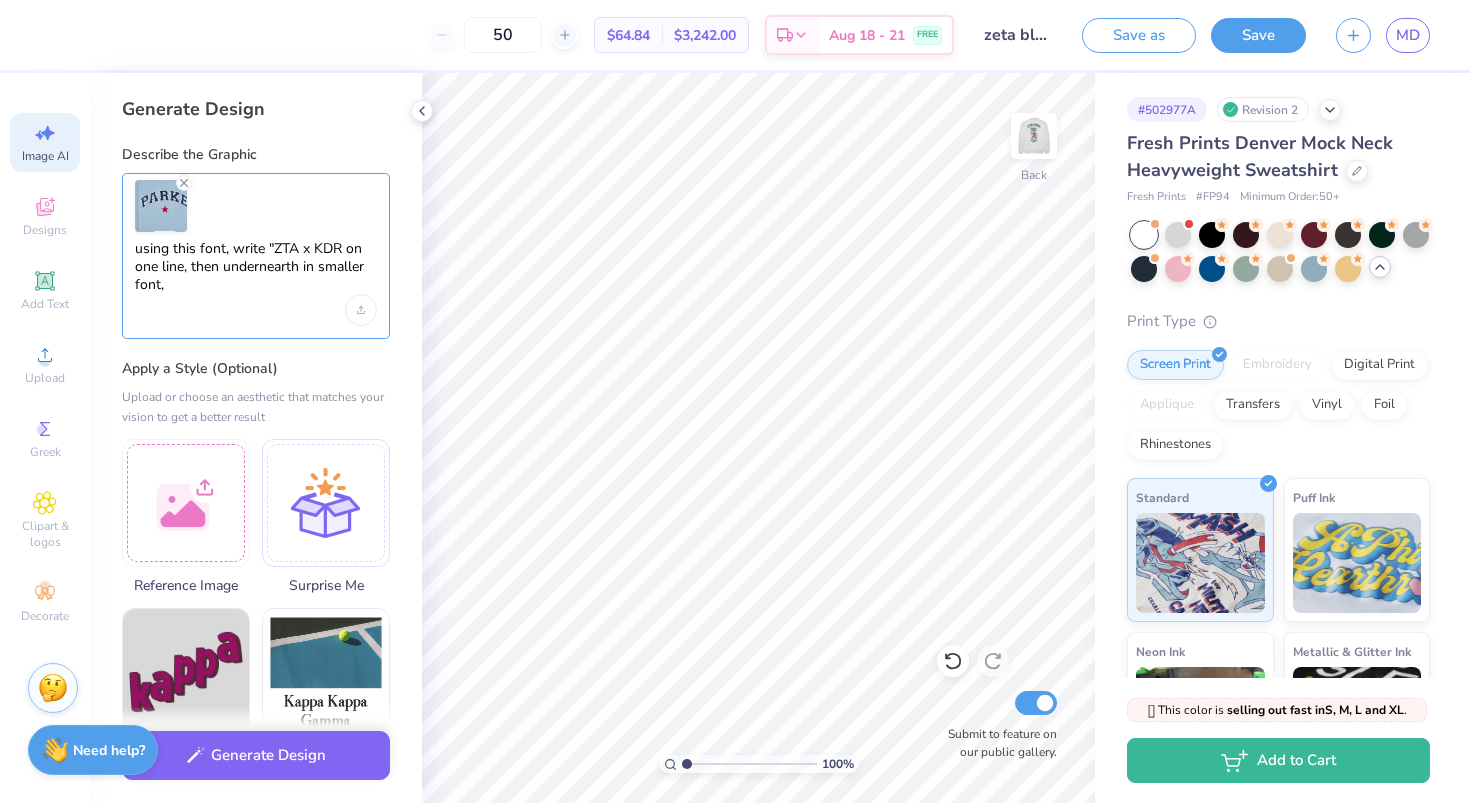 click on "using this font, write "ZTA x KDR on one line, then undernearth in smaller font," at bounding box center [256, 267] 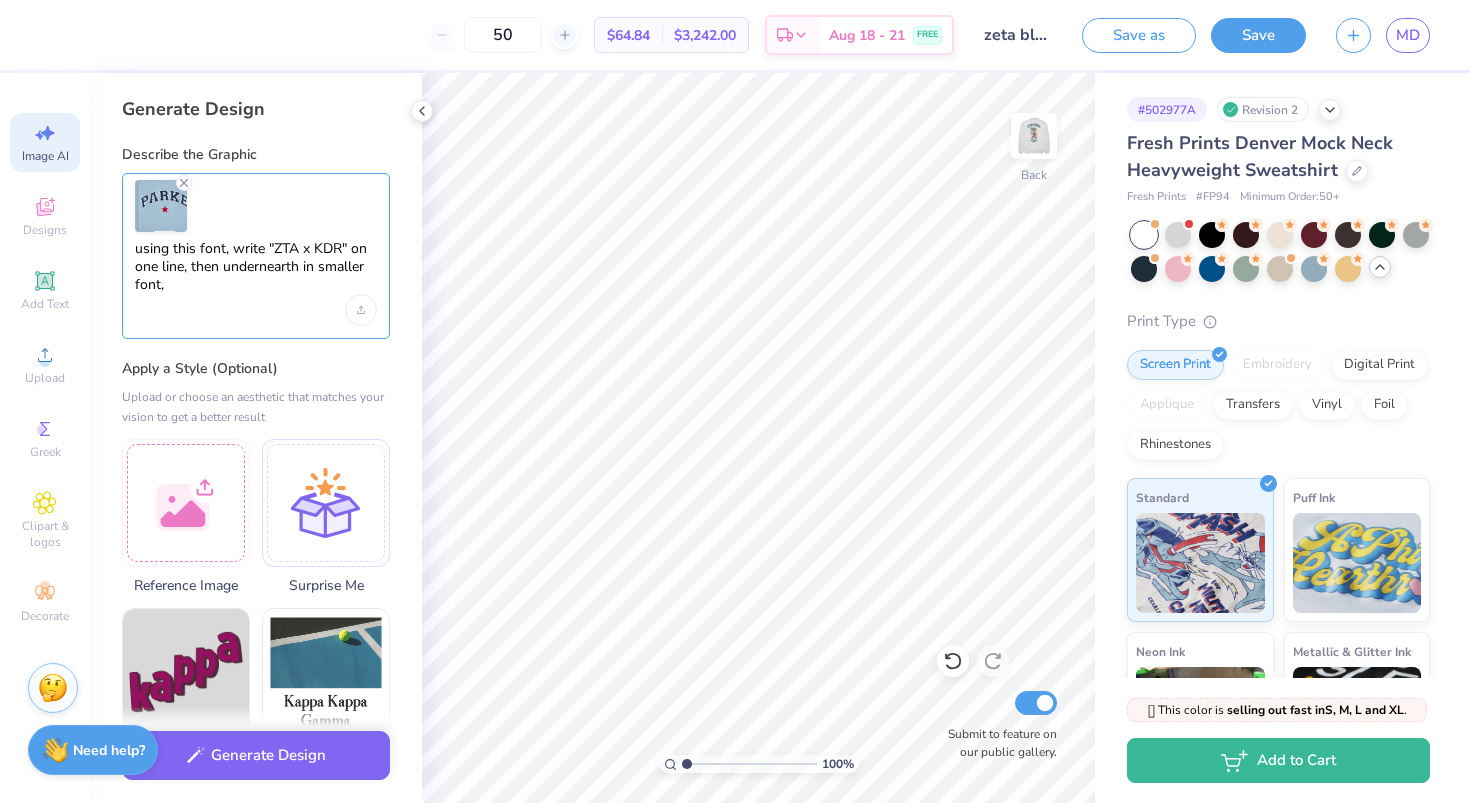 click on "using this font, write "ZTA x KDR" on one line, then undernearth in smaller font," at bounding box center [256, 267] 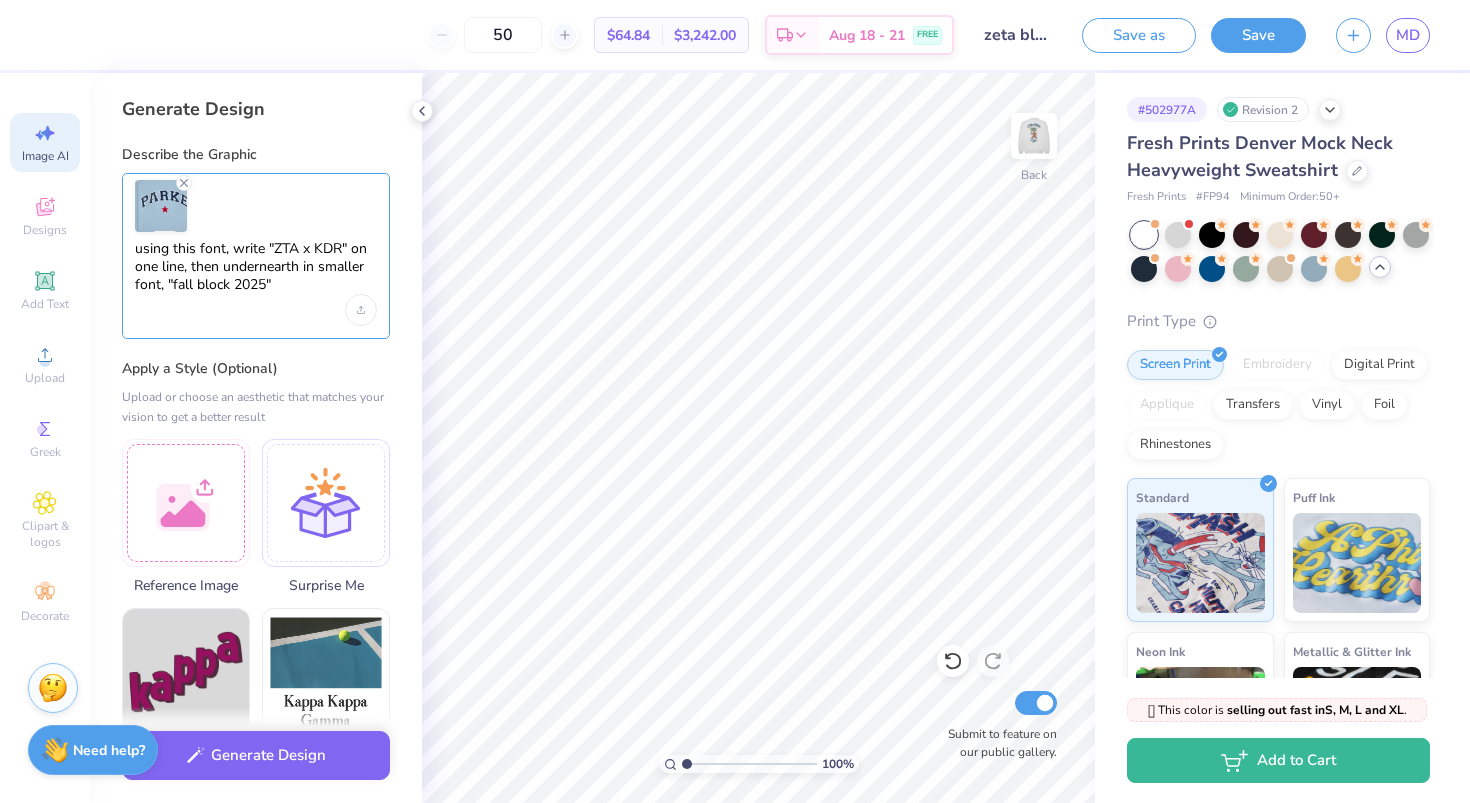 click on "using this font, write "ZTA x KDR" on one line, then undernearth in smaller font, "fall block 2025"" at bounding box center (256, 267) 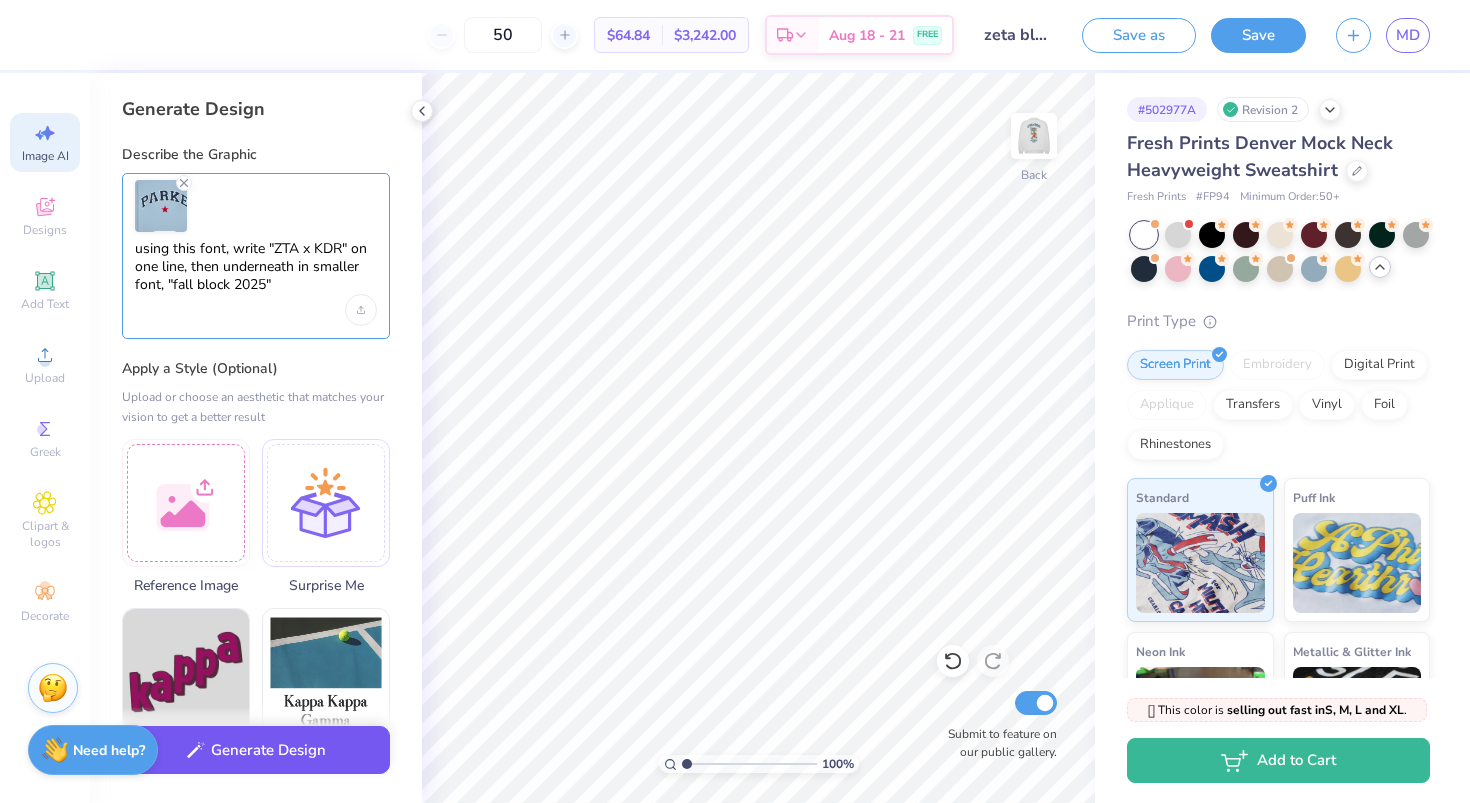 type on "using this font, write "ZTA x KDR" on one line, then underneath in smaller font, "fall block 2025"" 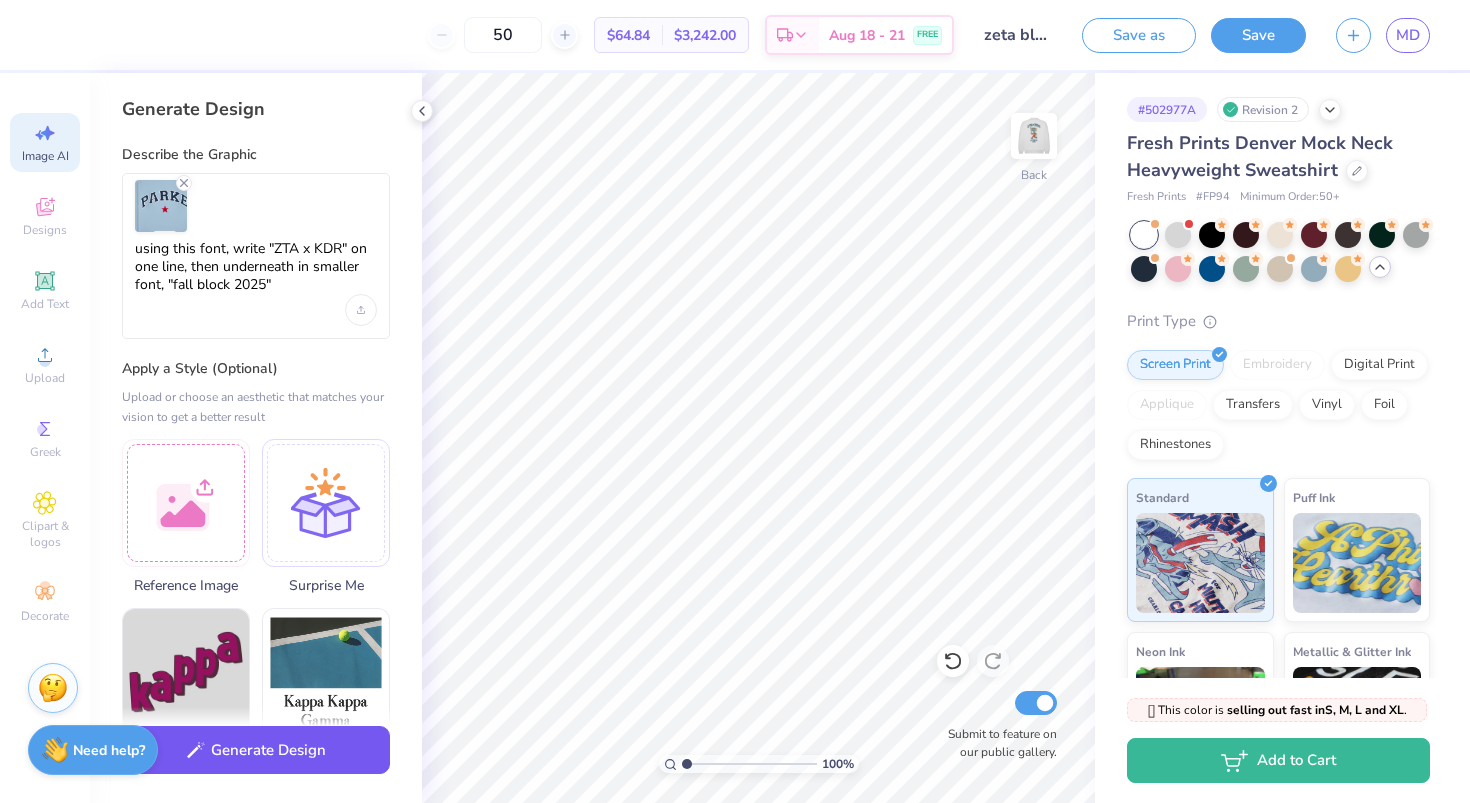 click on "Generate Design" at bounding box center [256, 750] 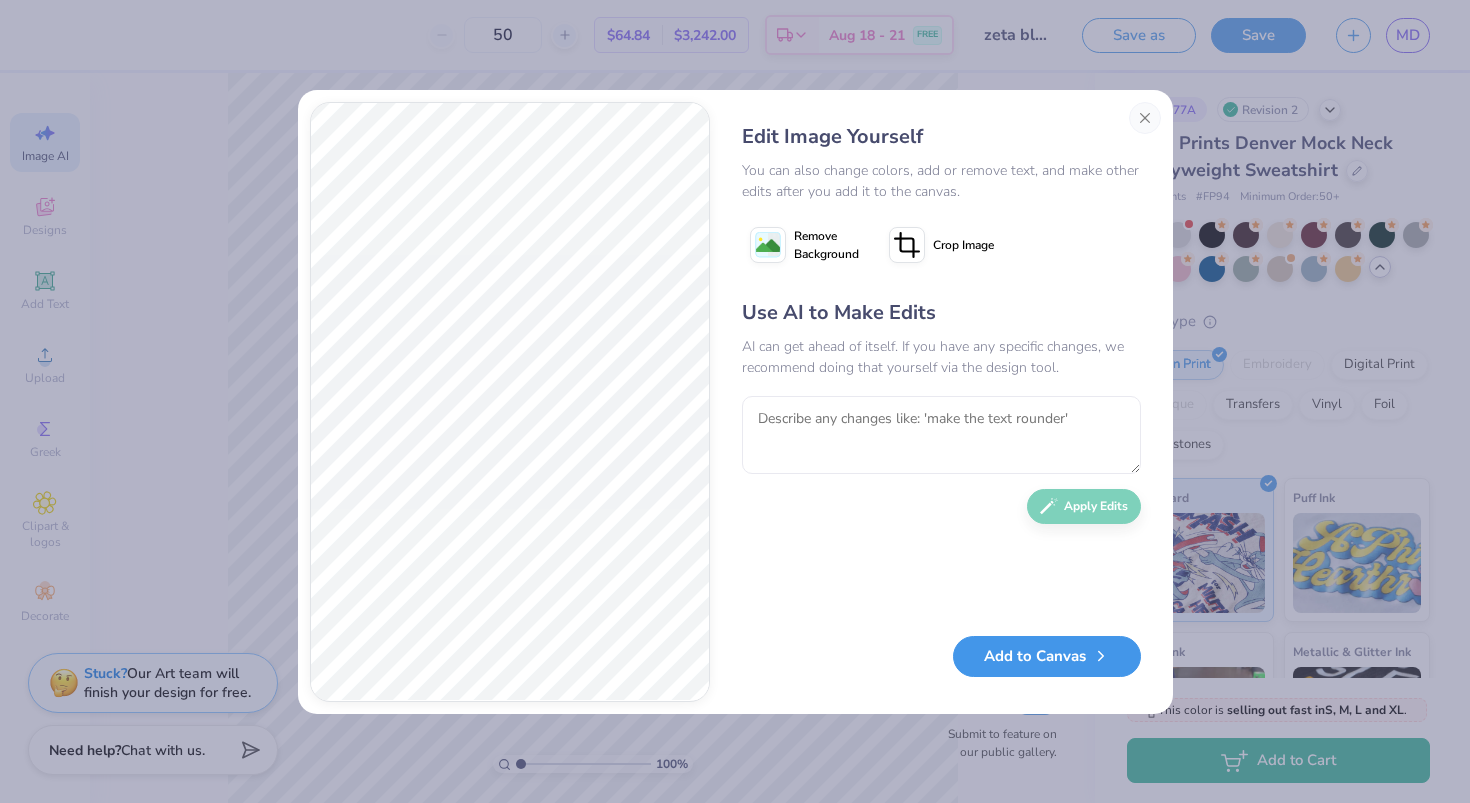 click on "Add to Canvas" at bounding box center [1047, 656] 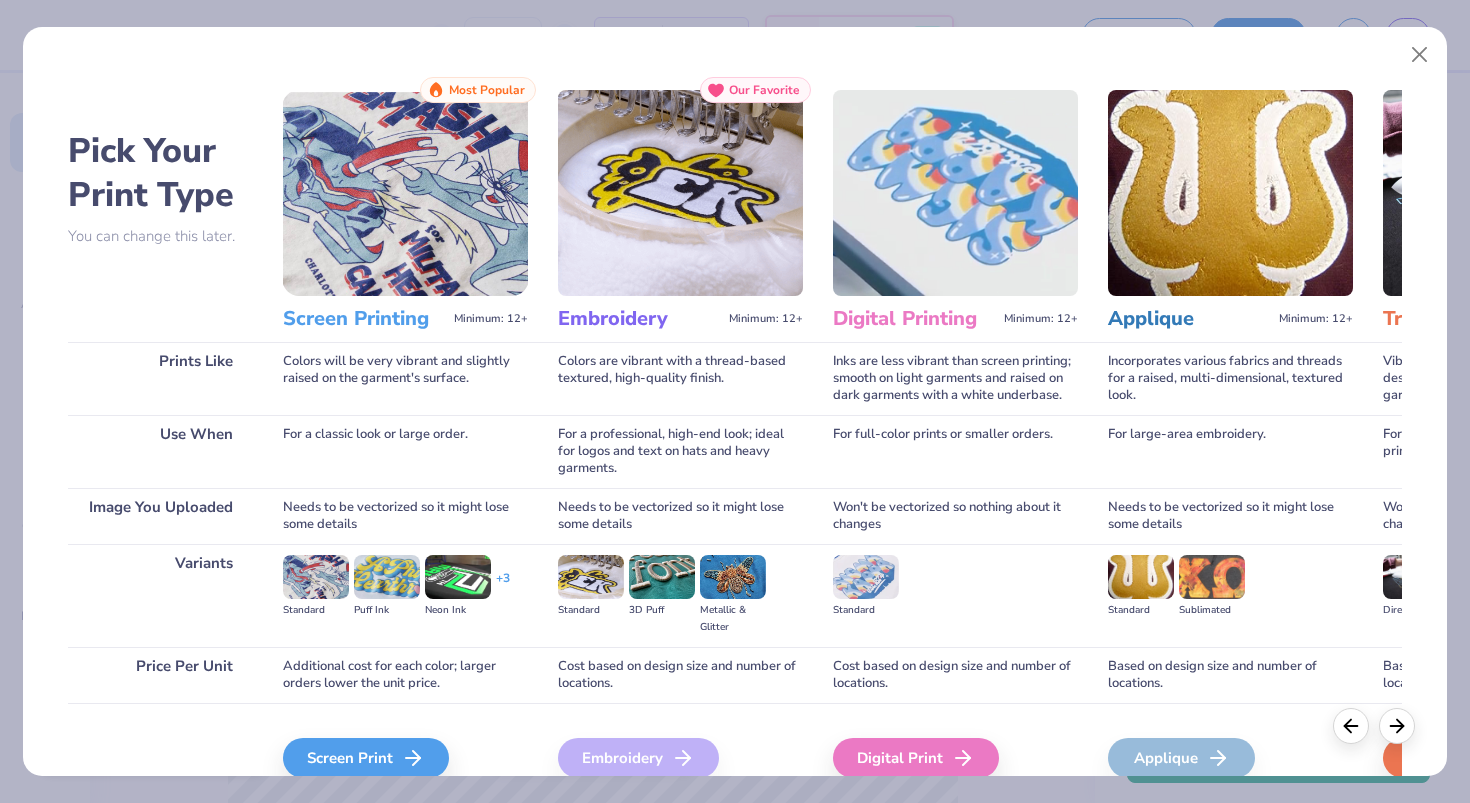 click on "Cost based on design size and number of locations." at bounding box center [955, 675] 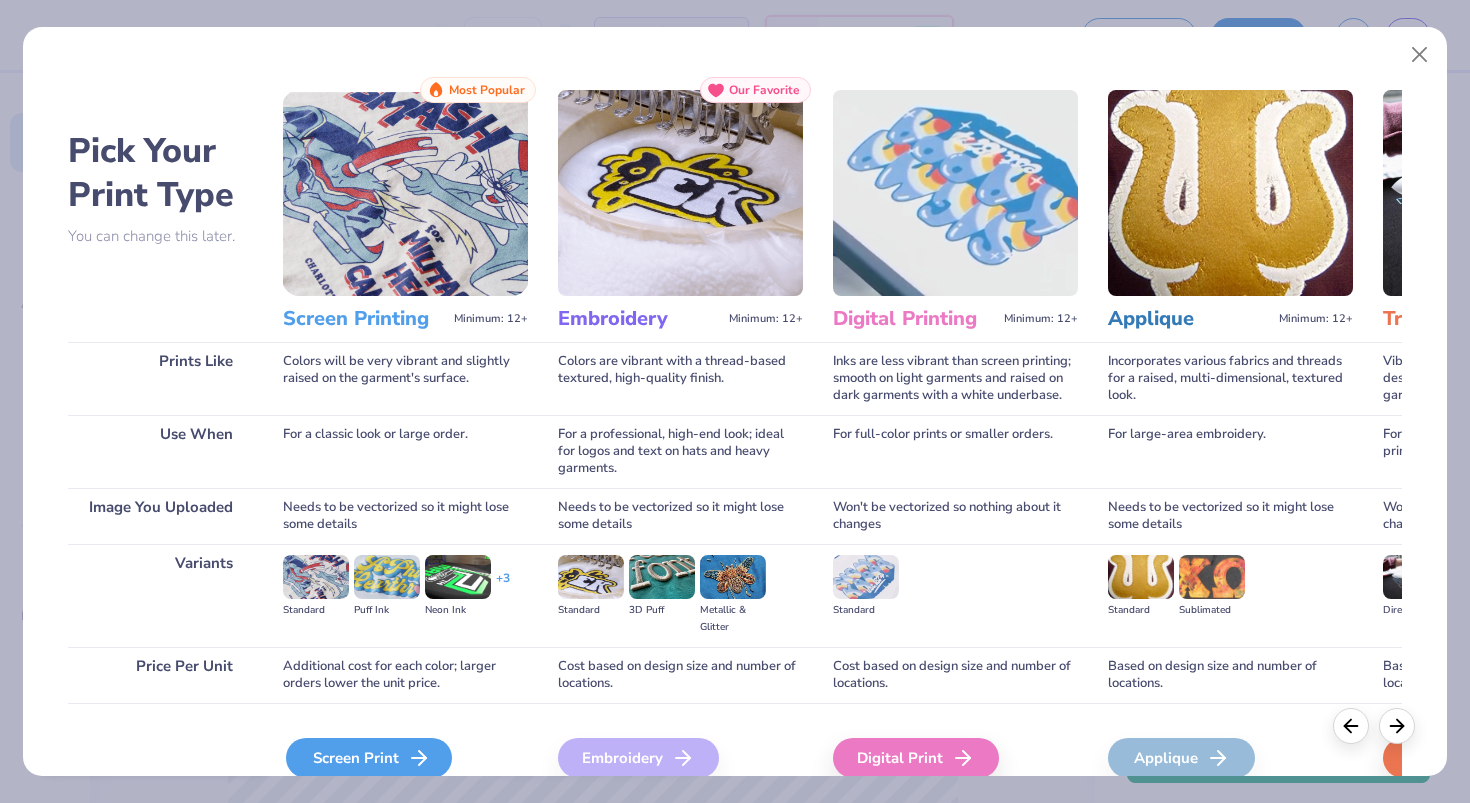 click on "Screen Print" at bounding box center [369, 758] 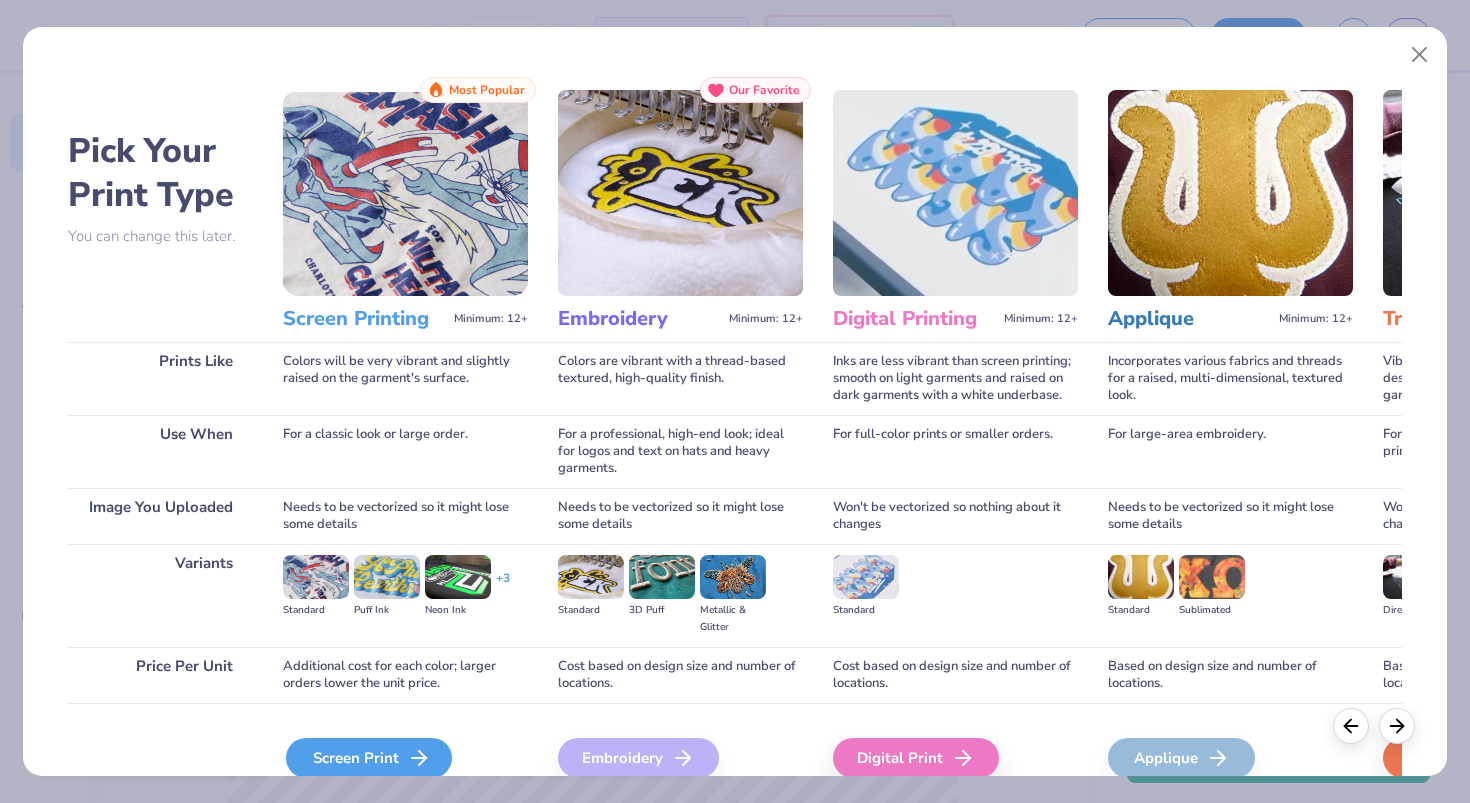 click on "Screen Print" at bounding box center [369, 758] 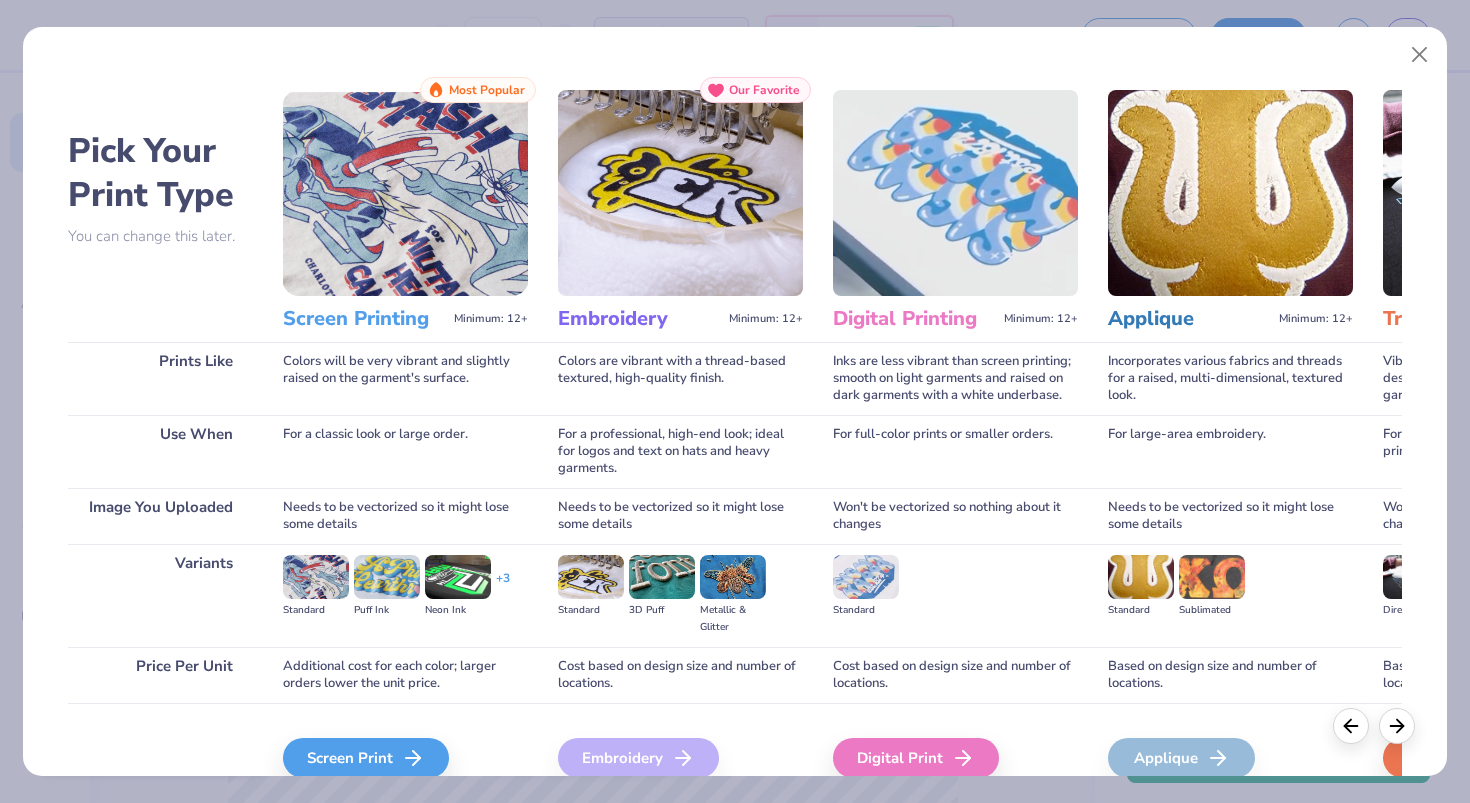 type 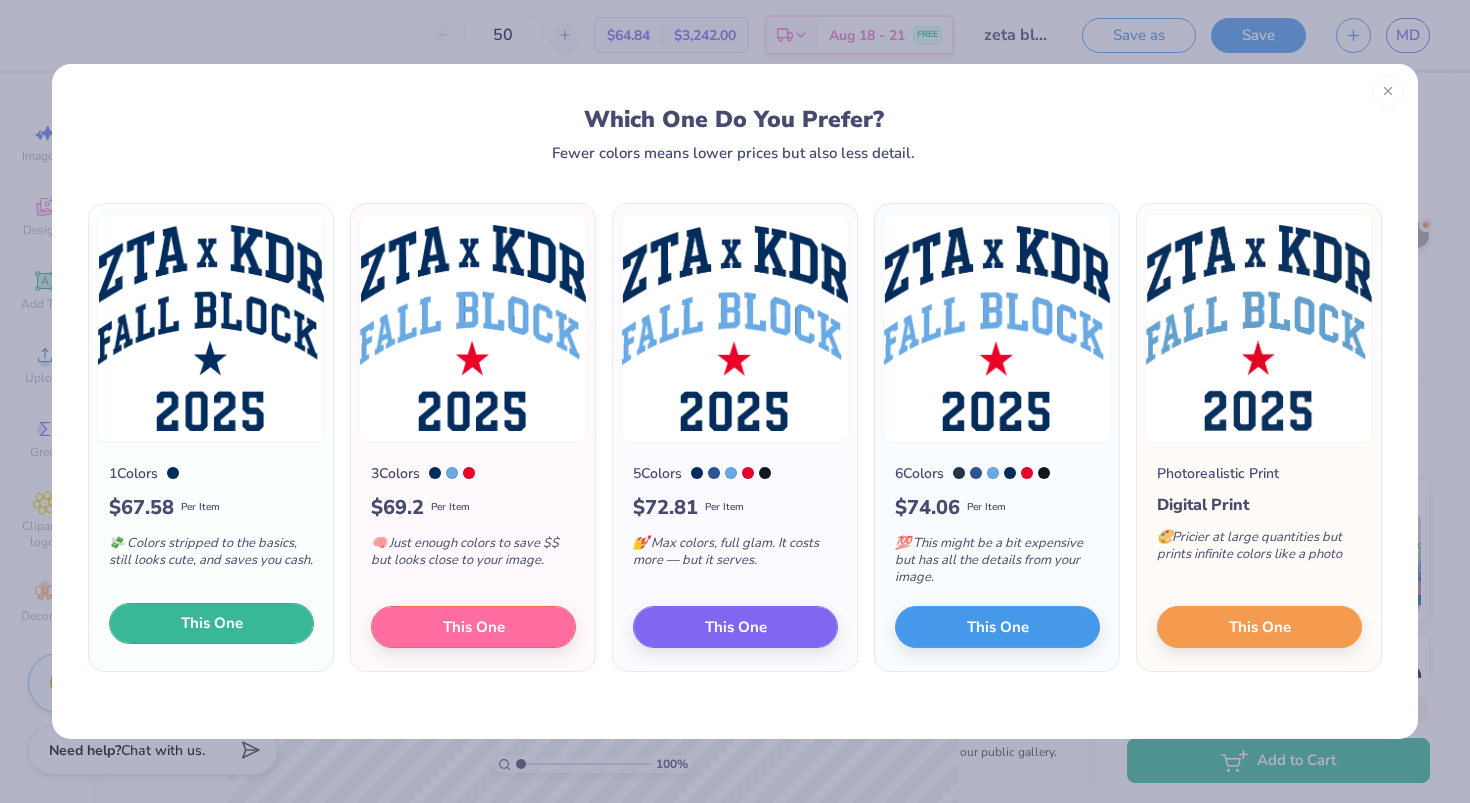 click on "This One" at bounding box center [212, 623] 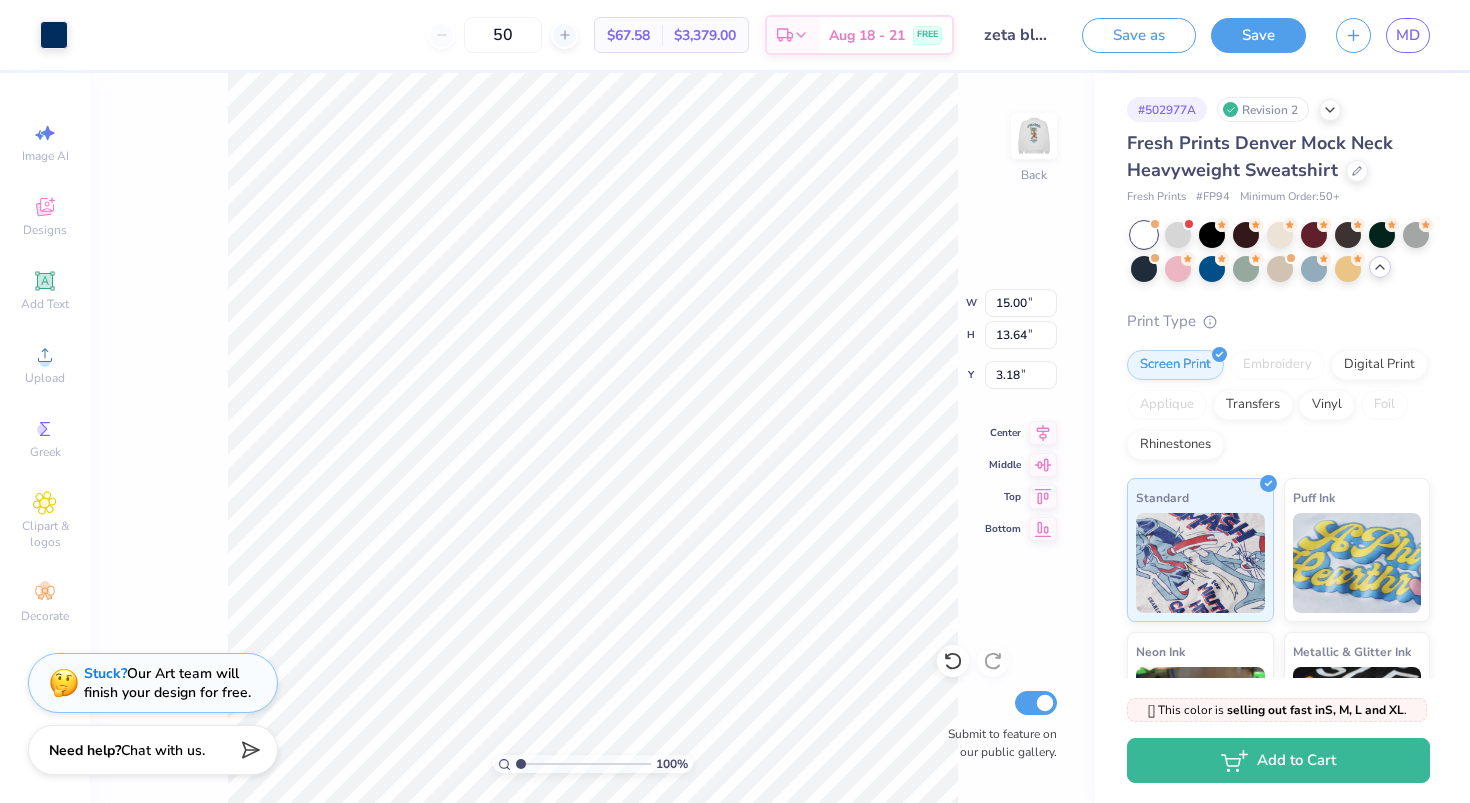 click at bounding box center [735, 401] 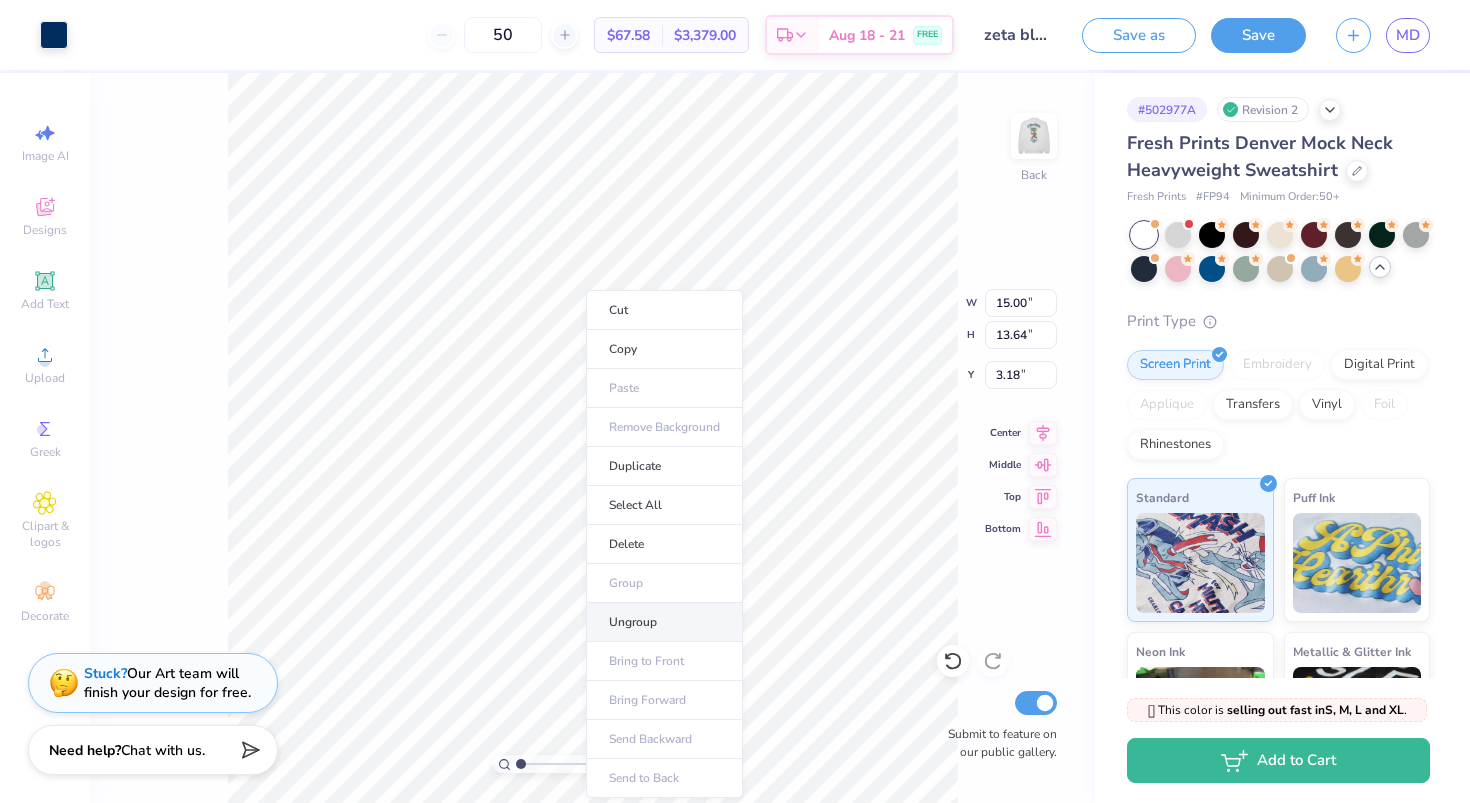 click on "Ungroup" at bounding box center [664, 622] 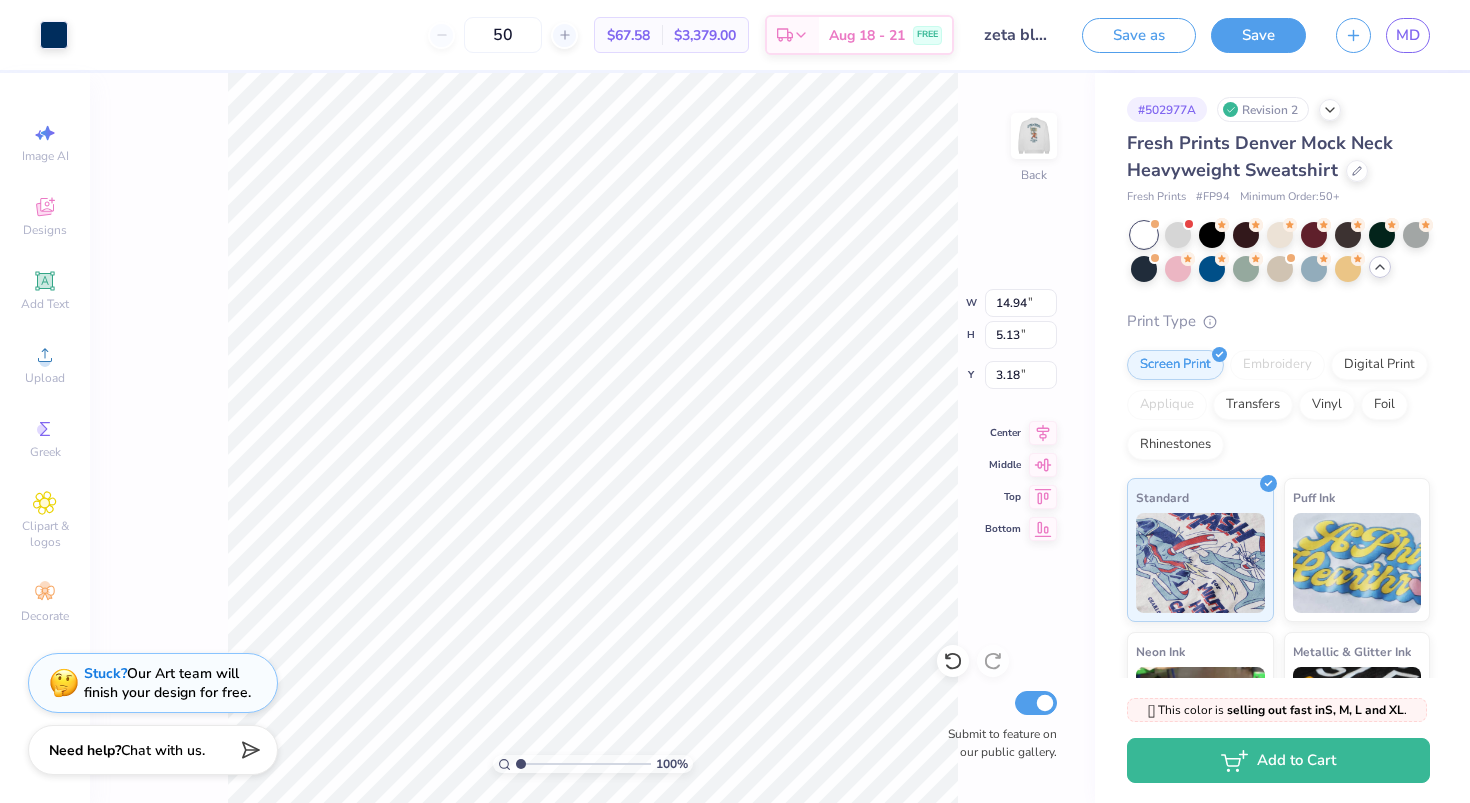 type on "1.27" 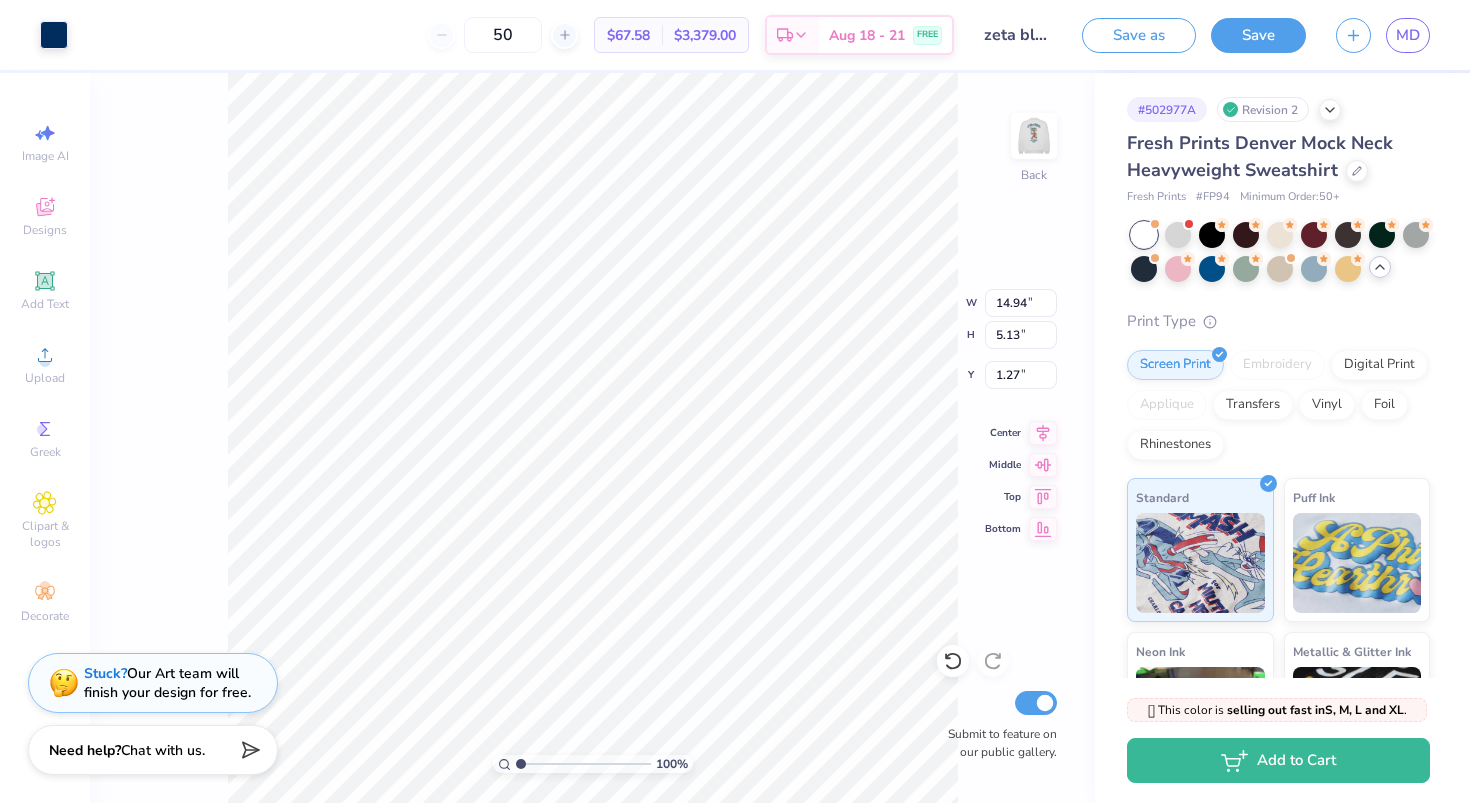 type on "13.73" 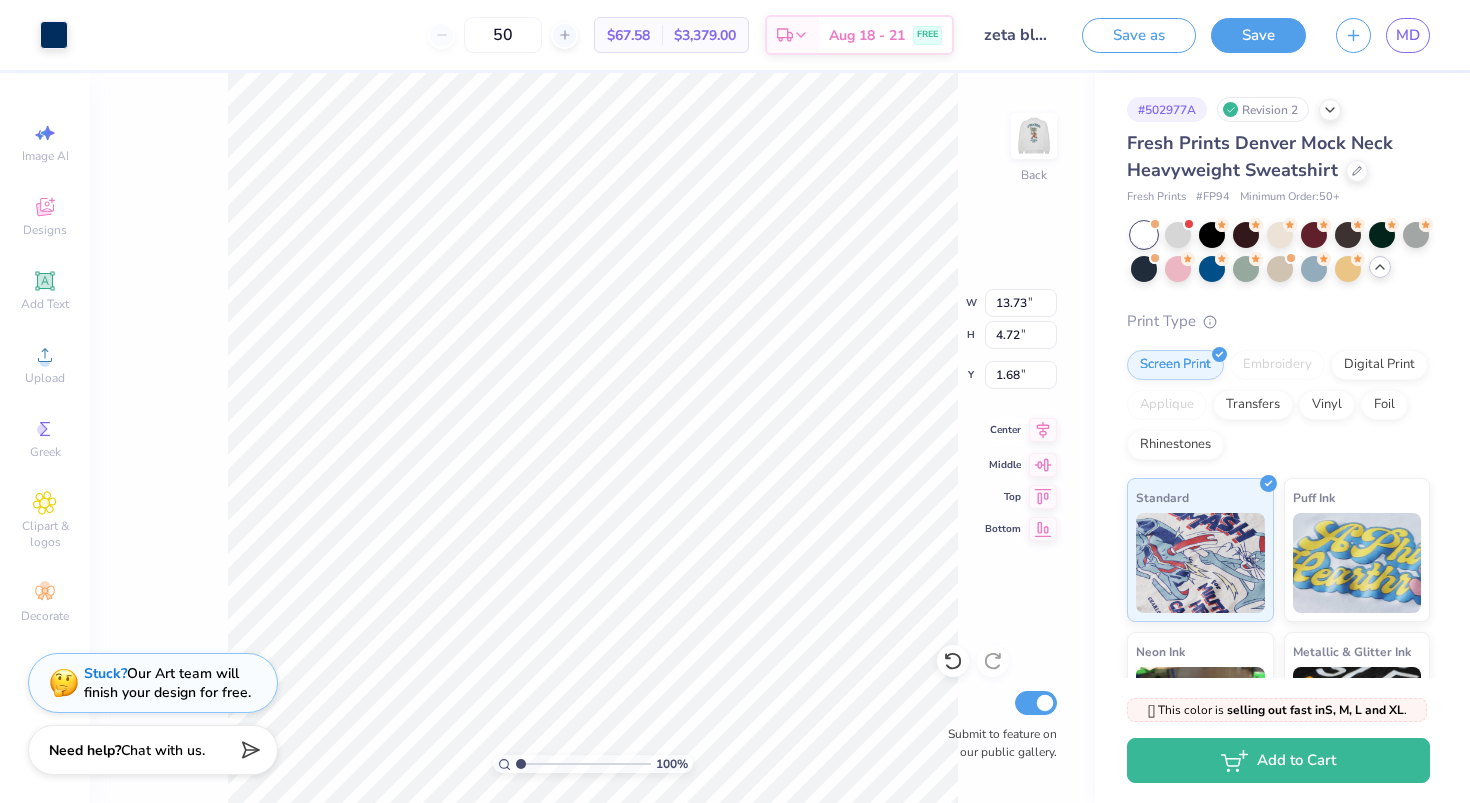 click 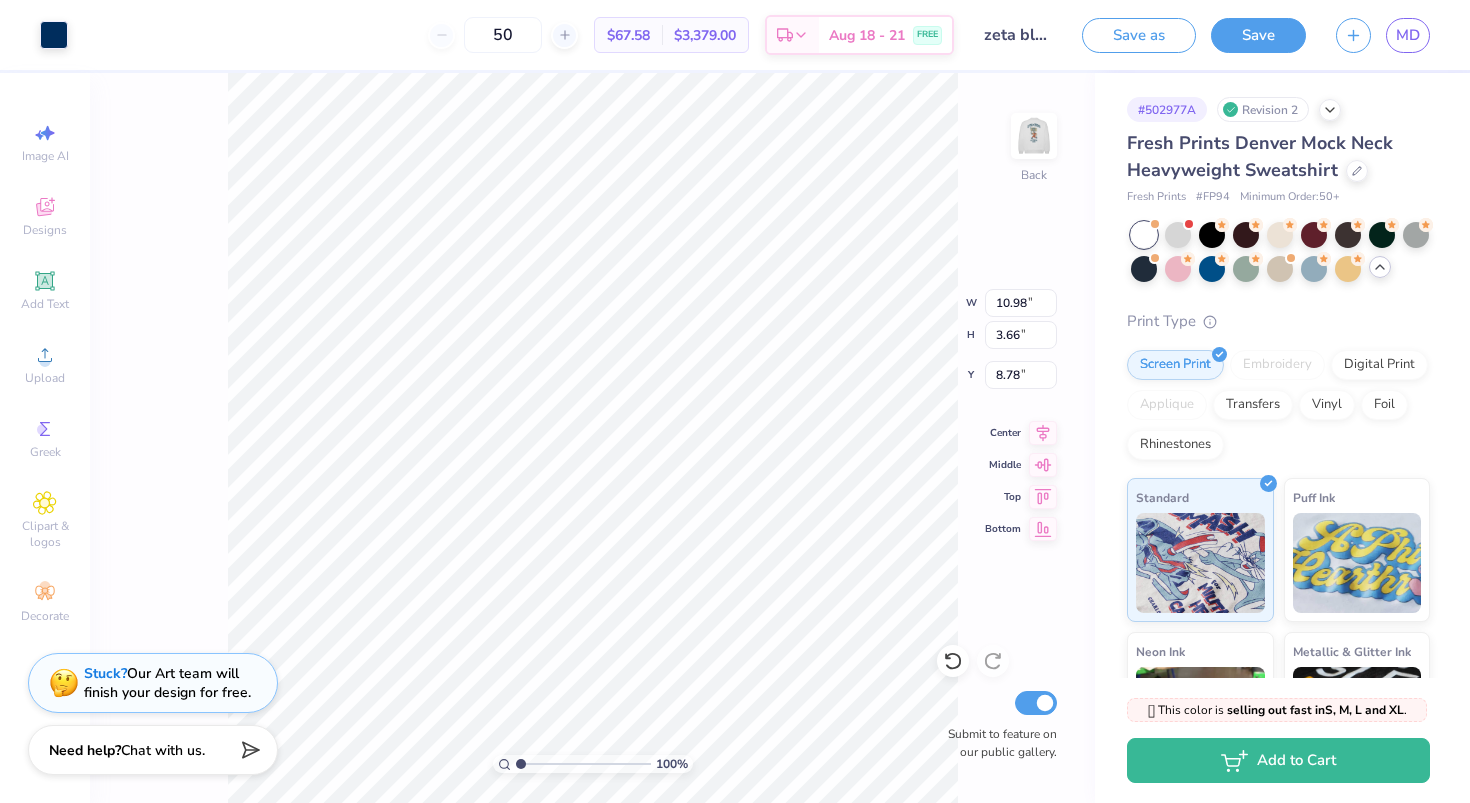type on "10.98" 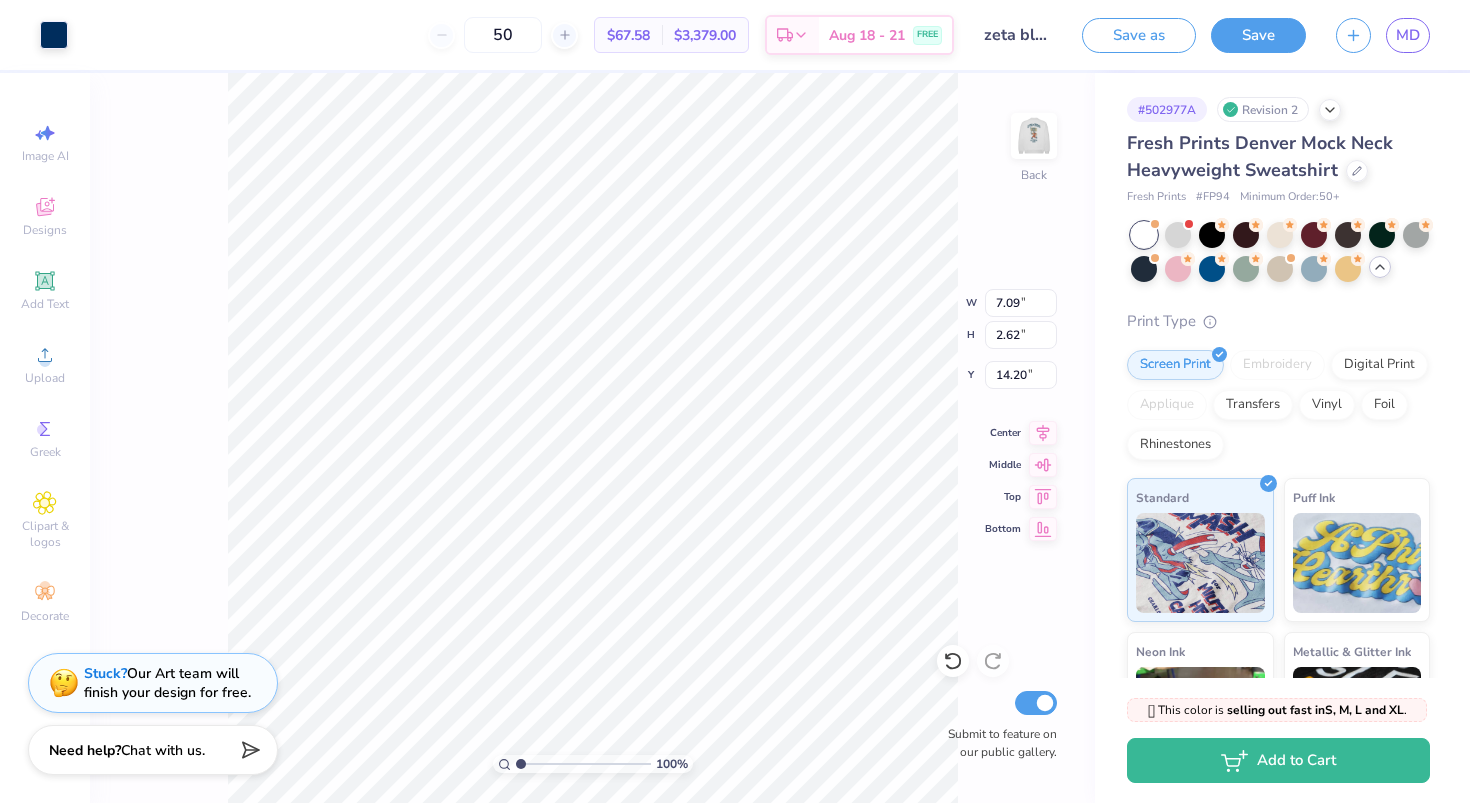 type on "2.89" 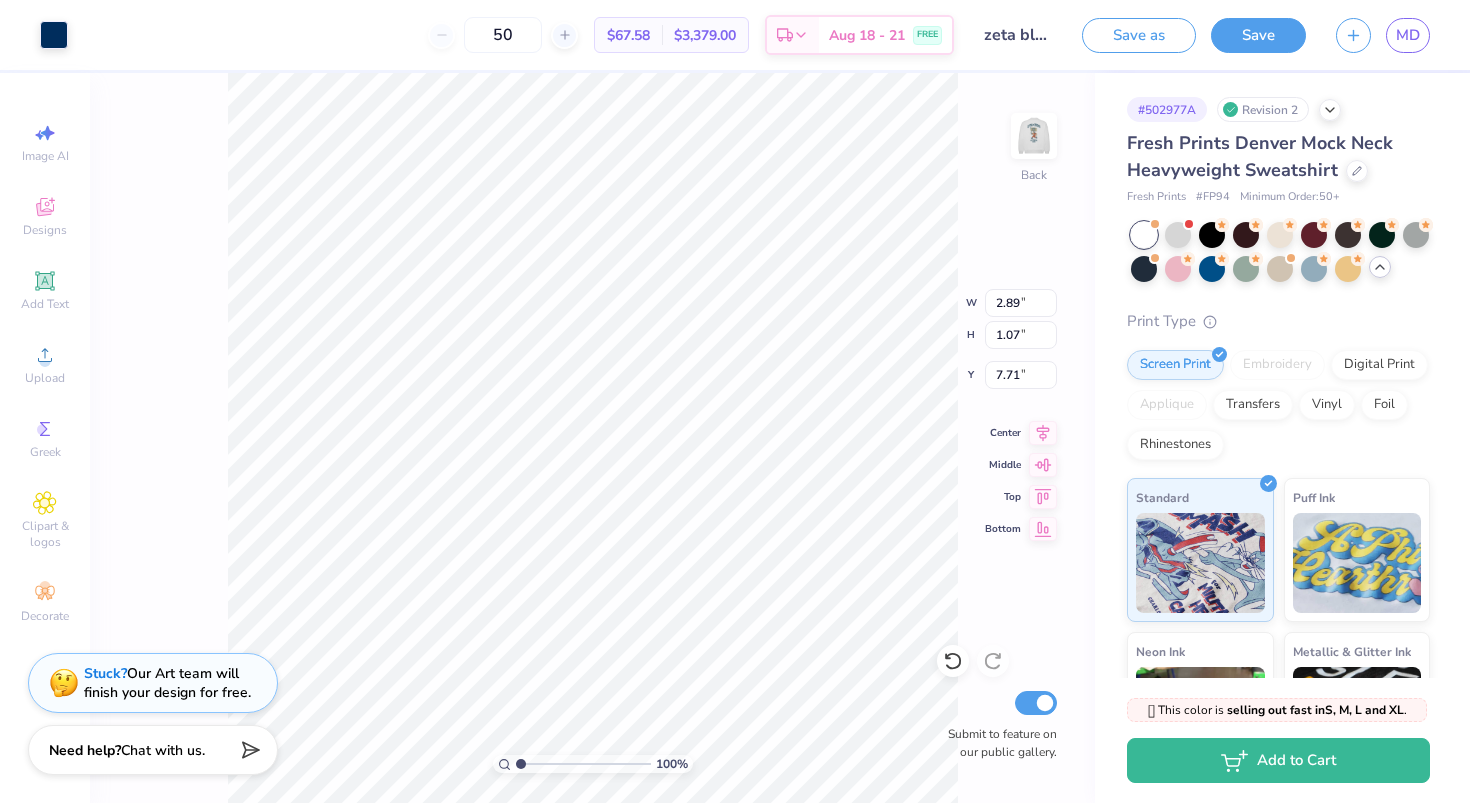 type on "11.91" 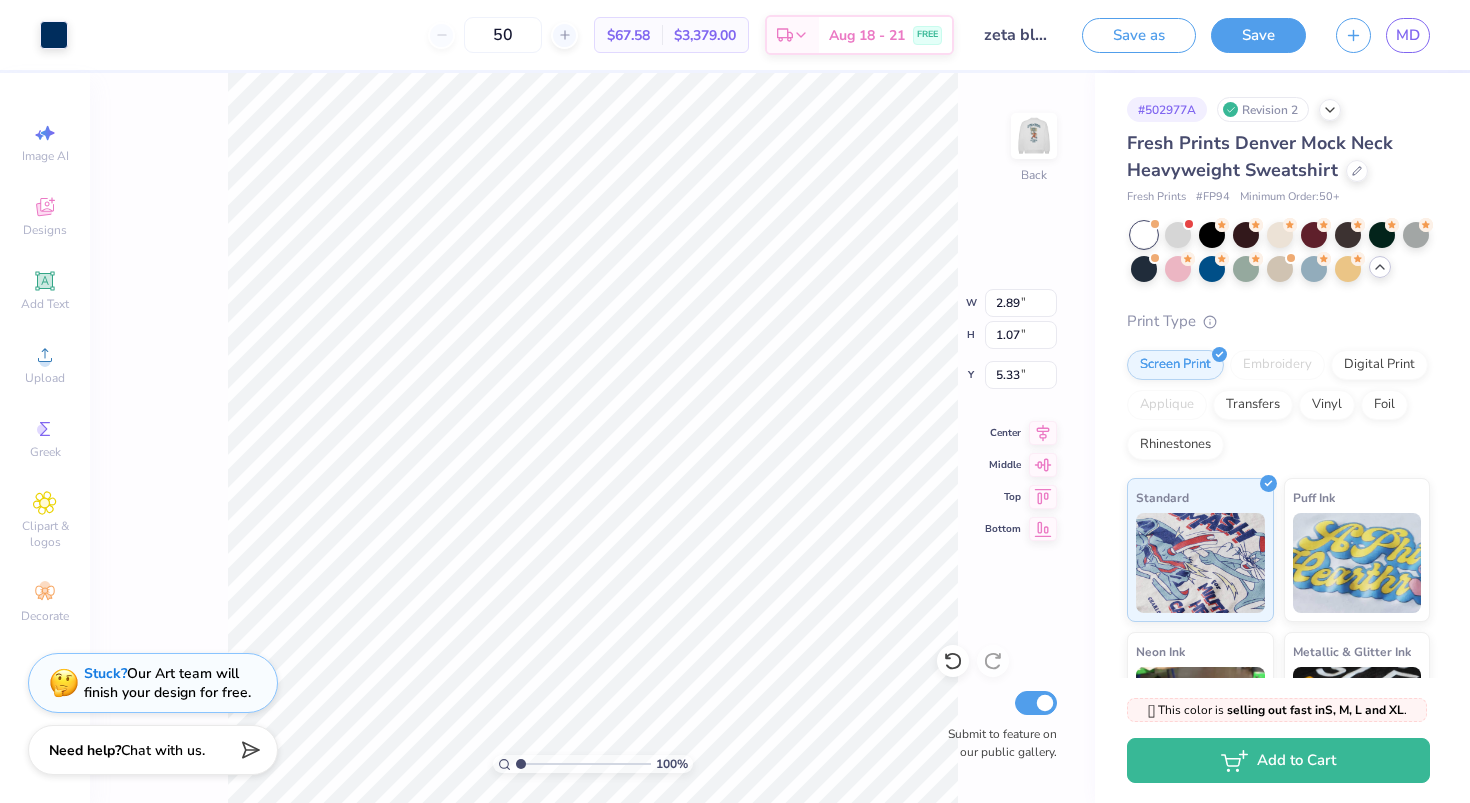type on "5.33" 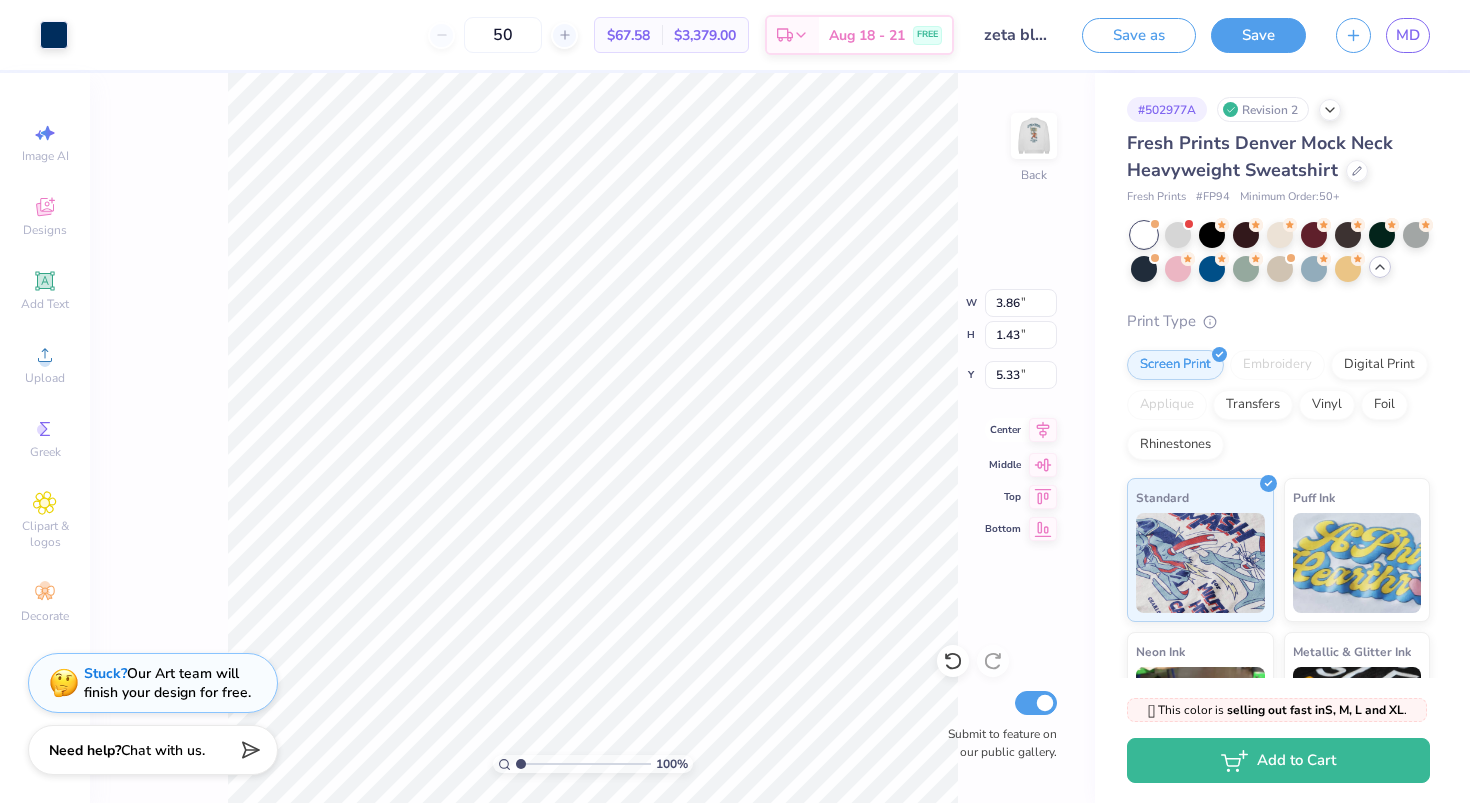 click 